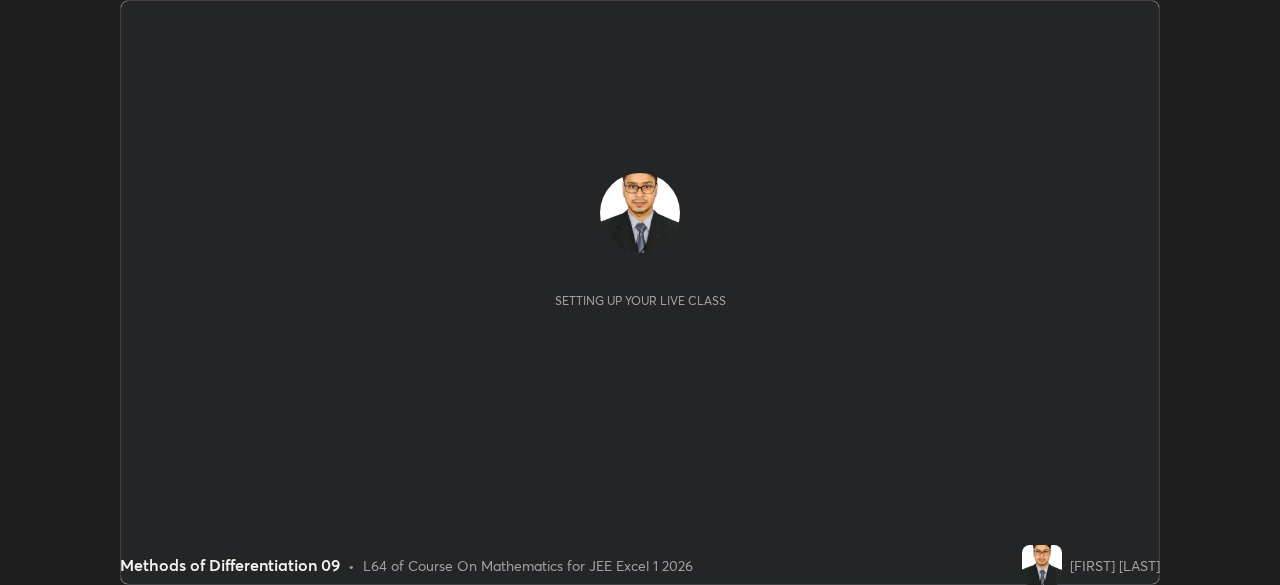 scroll, scrollTop: 0, scrollLeft: 0, axis: both 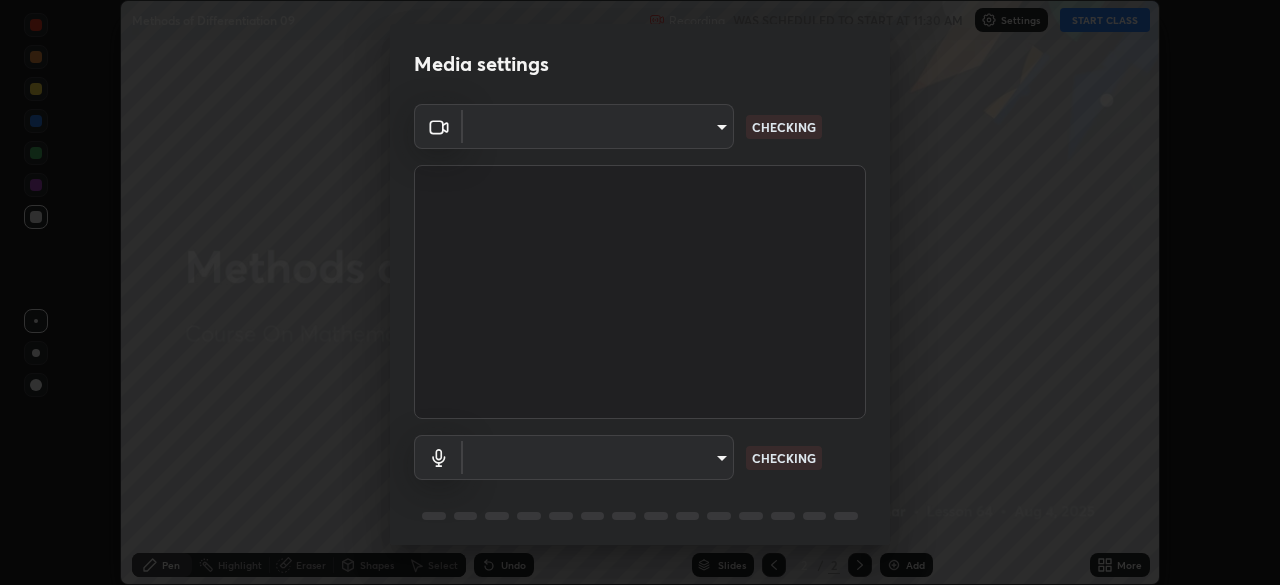 type on "[HASH]" 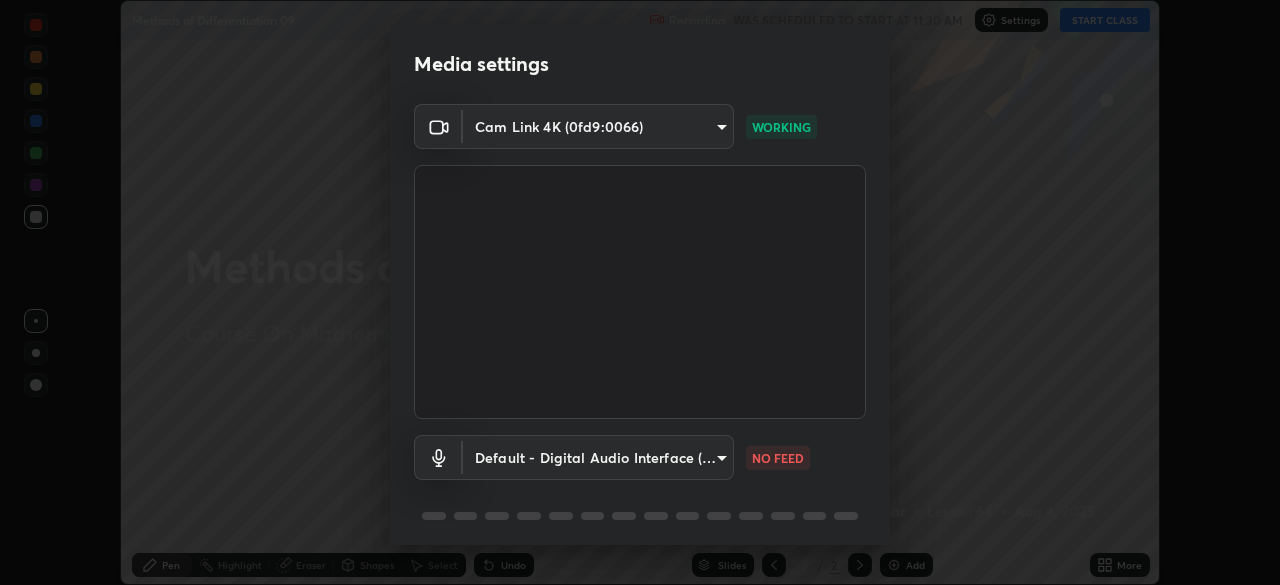 click on "Erase all Methods of Differentiation 09 Recording WAS SCHEDULED TO START AT  [TIME] Settings START CLASS Setting up your live class Methods of Differentiation 09 • L64 of Course On Mathematics for JEE Excel 1 2026 [FIRST] [LAST] Pen Highlight Eraser Shapes Select Undo Slides 2 / 2 Add More No doubts shared Encourage your learners to ask a doubt for better clarity Report an issue Reason for reporting Buffering Chat not working Audio - Video sync issue Educator video quality low ​ Attach an image Report Media settings Cam Link 4K (0fd9:0066) [HASH] WORKING Default - Digital Audio Interface (2- Cam Link 4K) default NO FEED 1 / 5 Next" at bounding box center (640, 292) 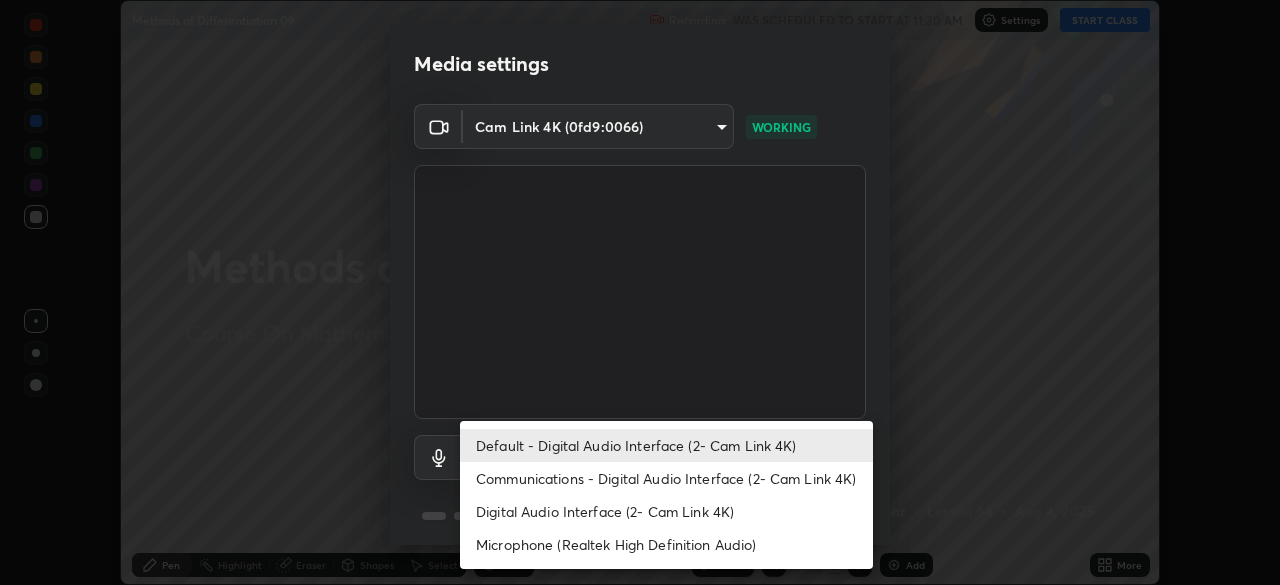 click on "Microphone (Realtek High Definition Audio)" at bounding box center (666, 544) 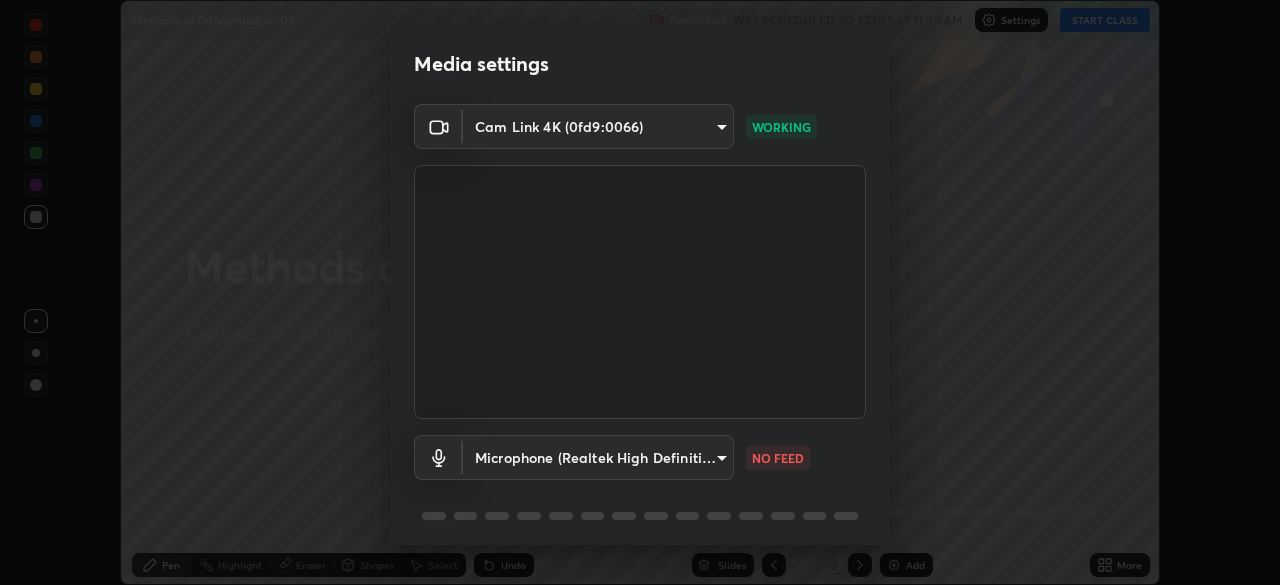 type on "[HASH]" 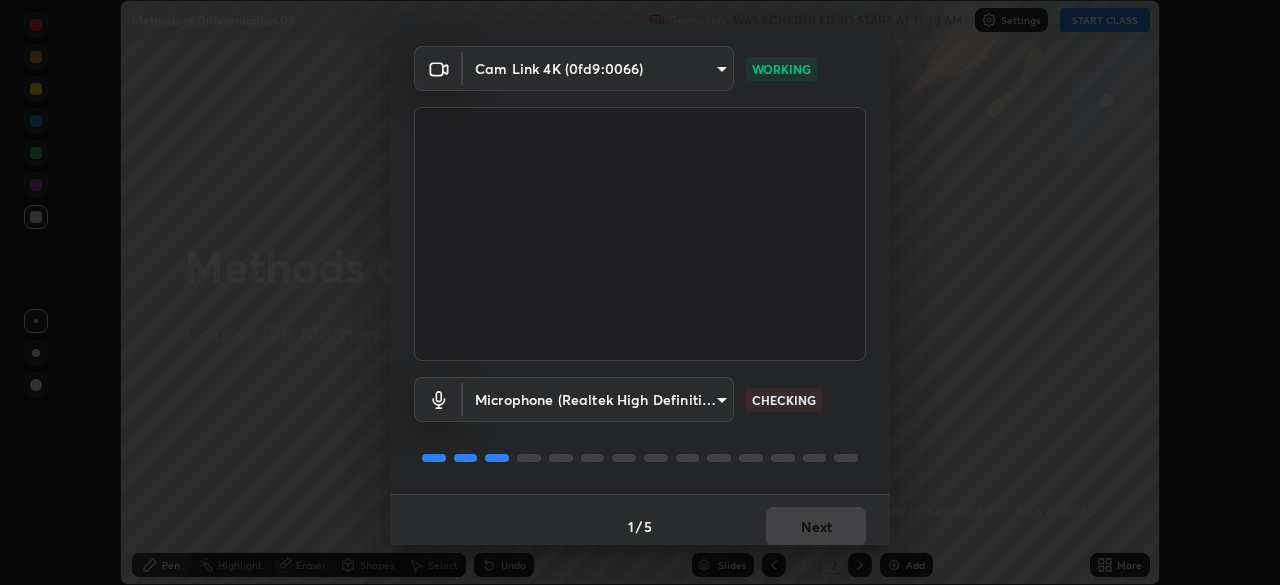 scroll, scrollTop: 71, scrollLeft: 0, axis: vertical 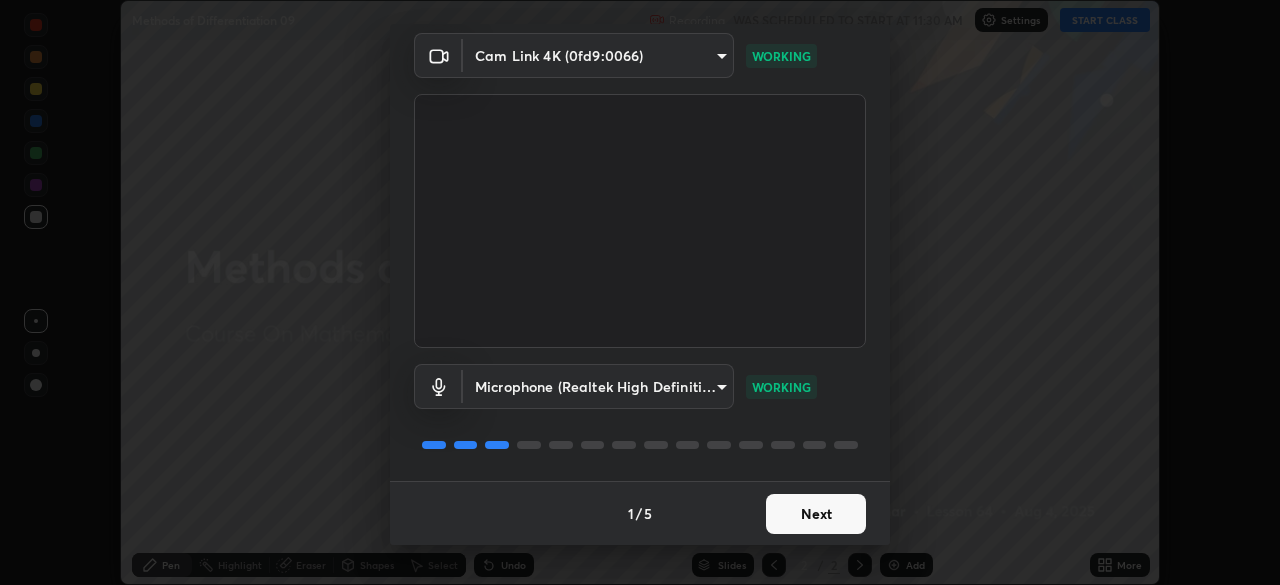 click on "Next" at bounding box center (816, 514) 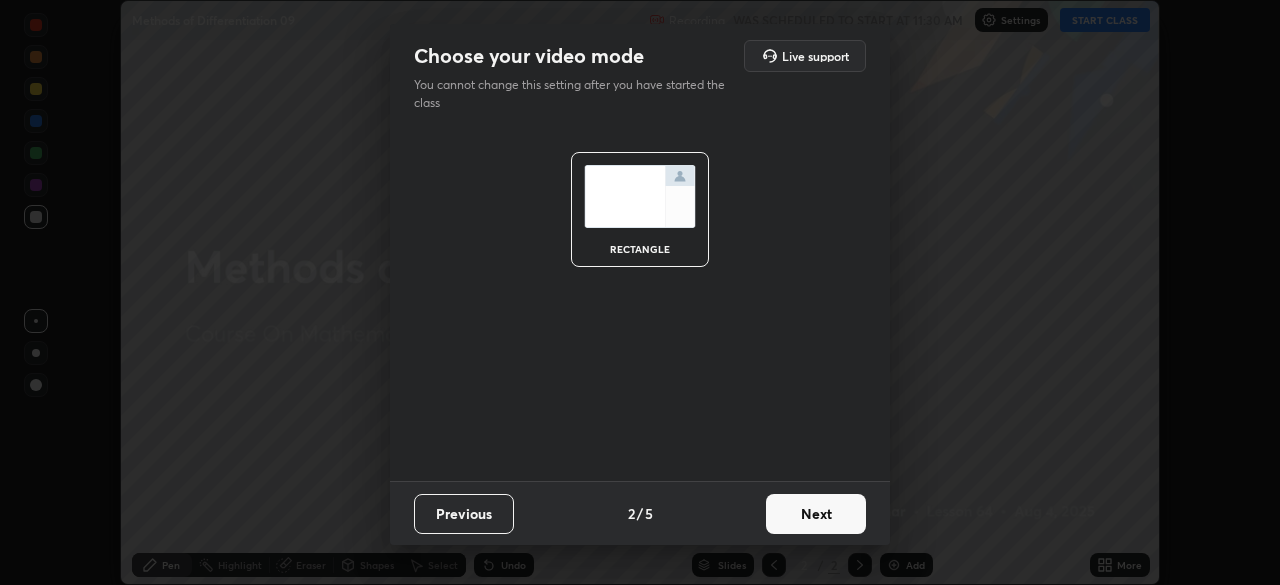 scroll, scrollTop: 0, scrollLeft: 0, axis: both 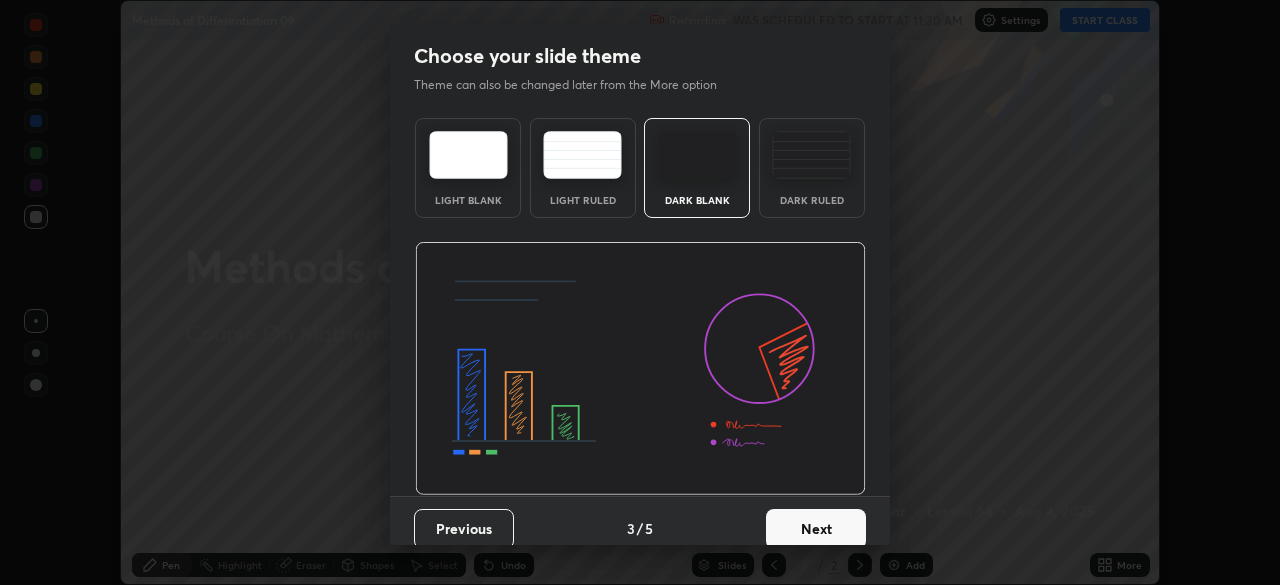 click on "Next" at bounding box center (816, 529) 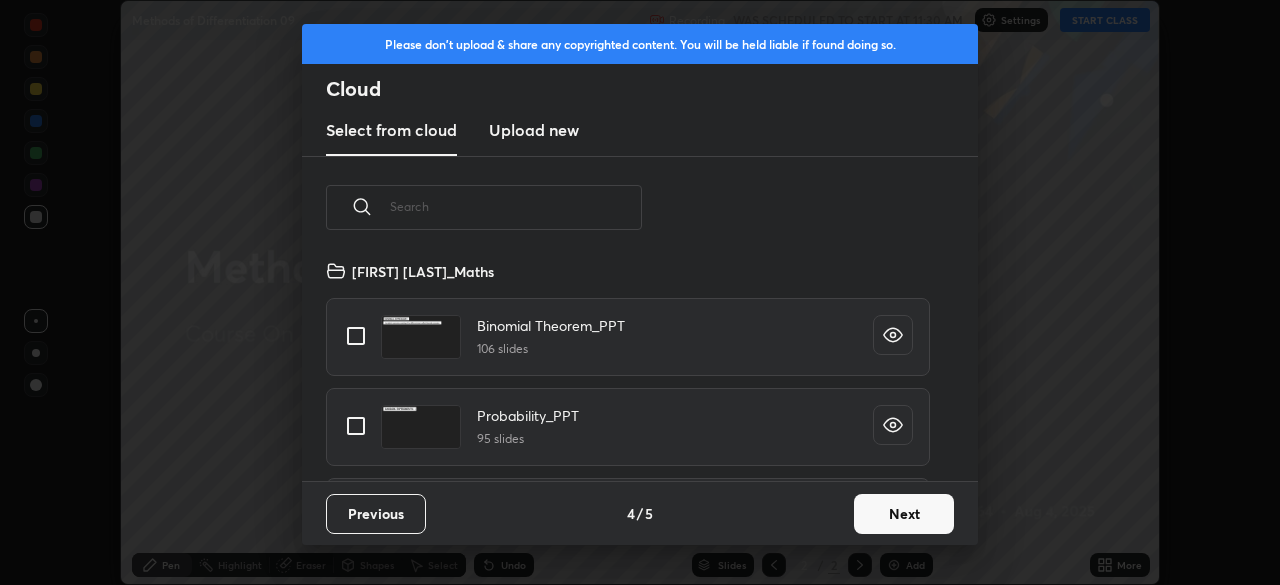 scroll, scrollTop: 7, scrollLeft: 11, axis: both 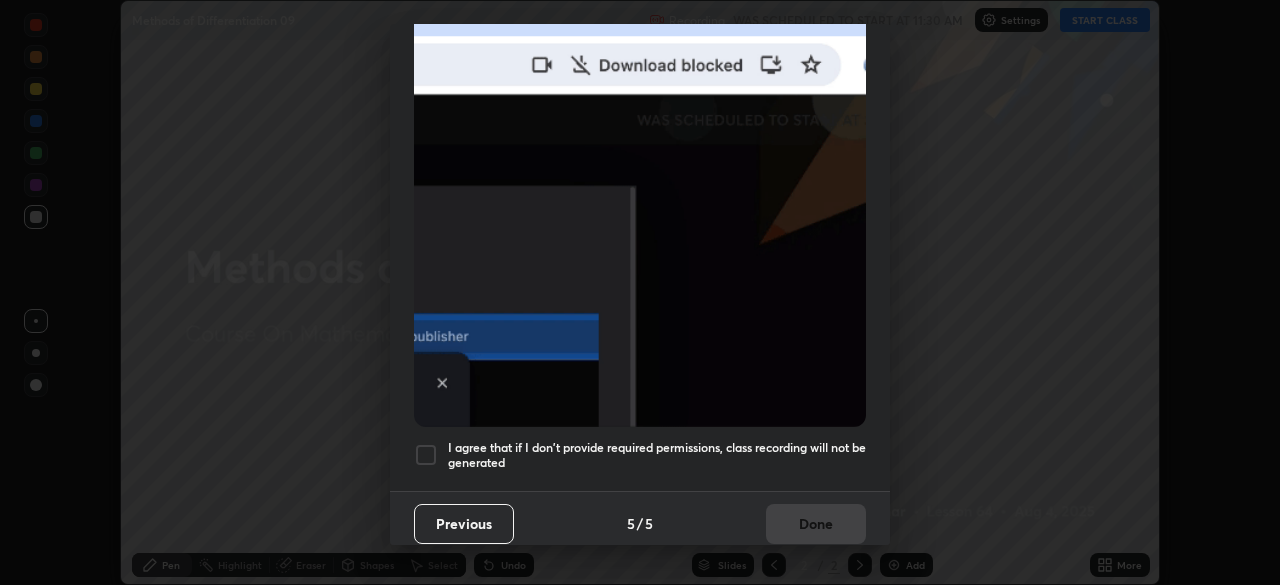 click at bounding box center (426, 455) 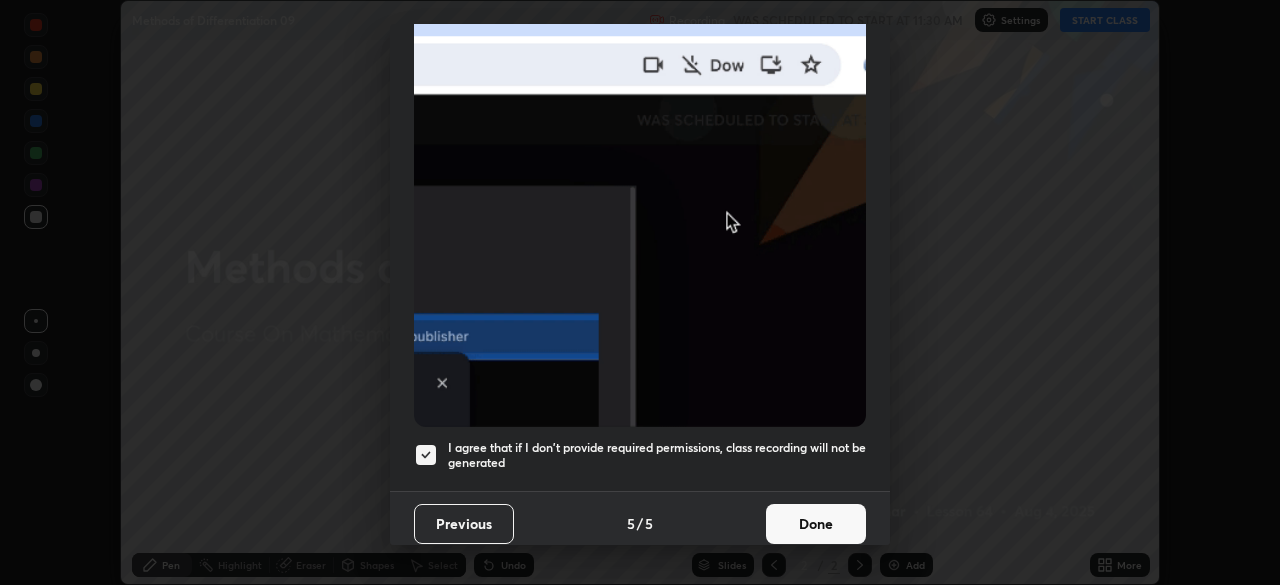 click on "Done" at bounding box center (816, 524) 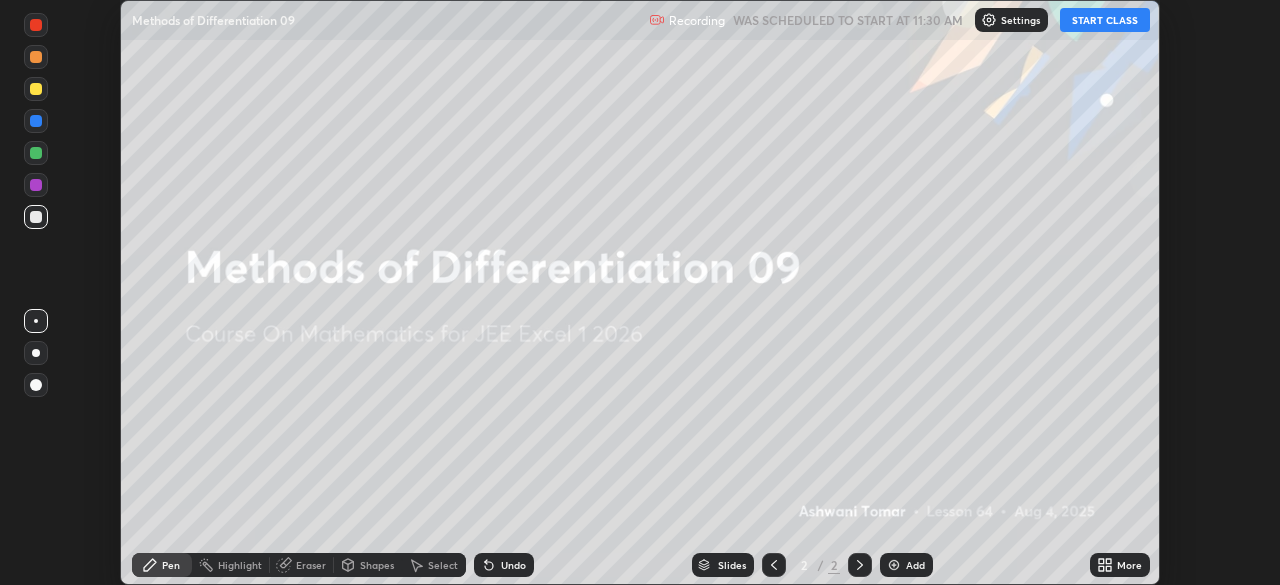 click 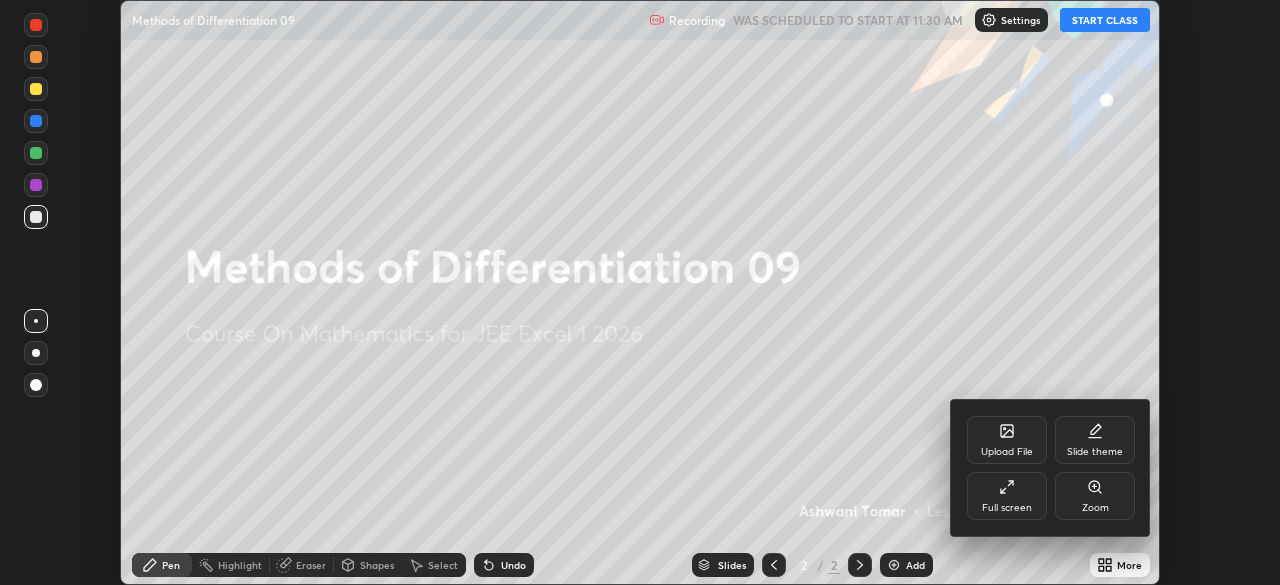 click on "Full screen" at bounding box center (1007, 496) 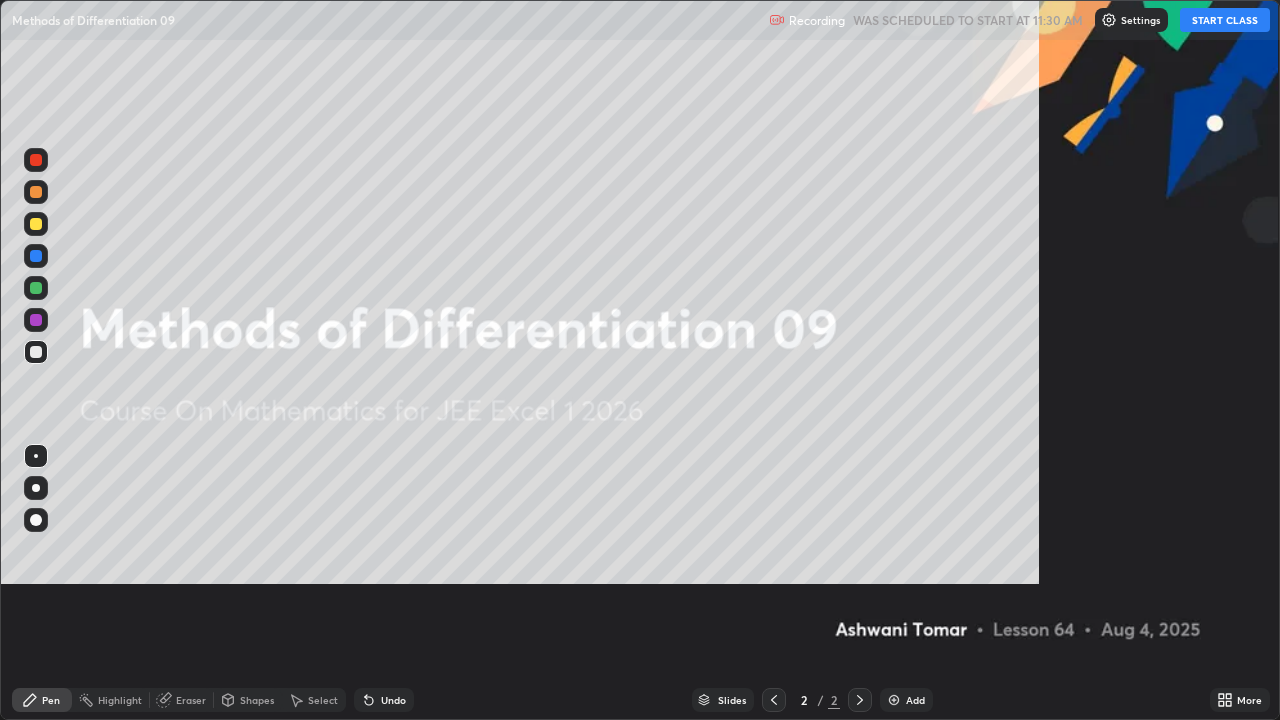 scroll, scrollTop: 99280, scrollLeft: 98720, axis: both 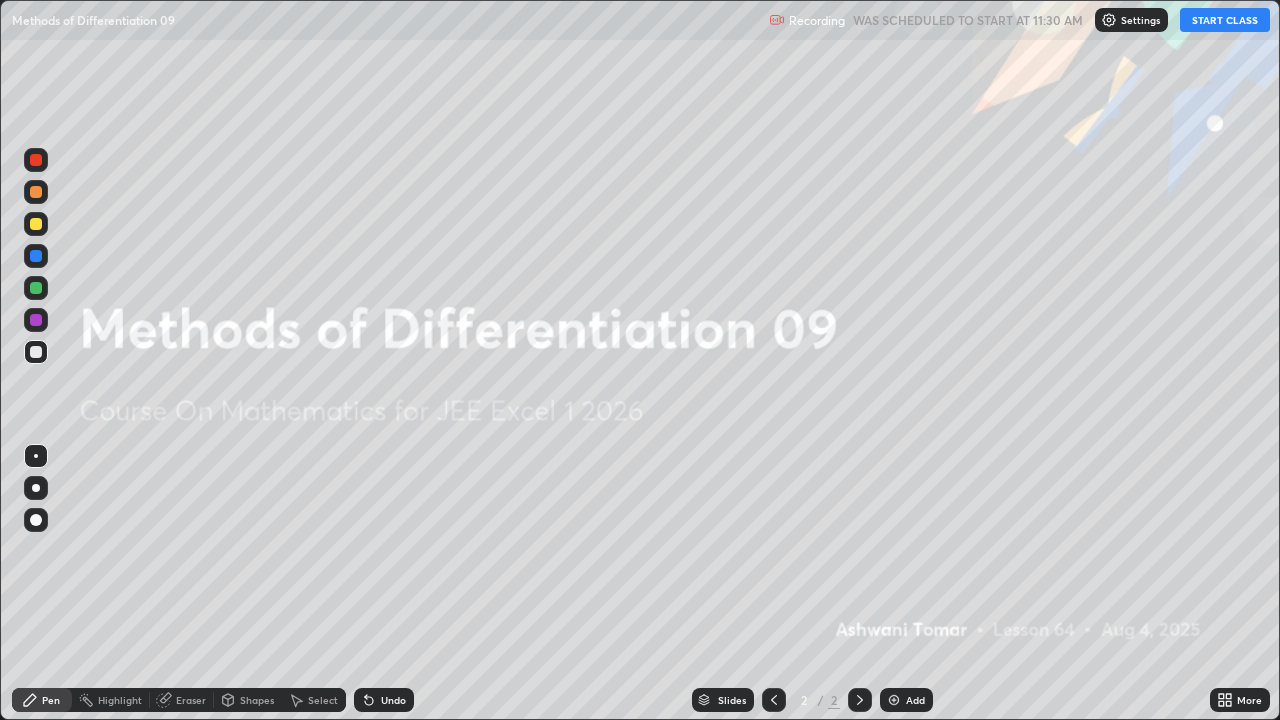 click on "START CLASS" at bounding box center [1225, 20] 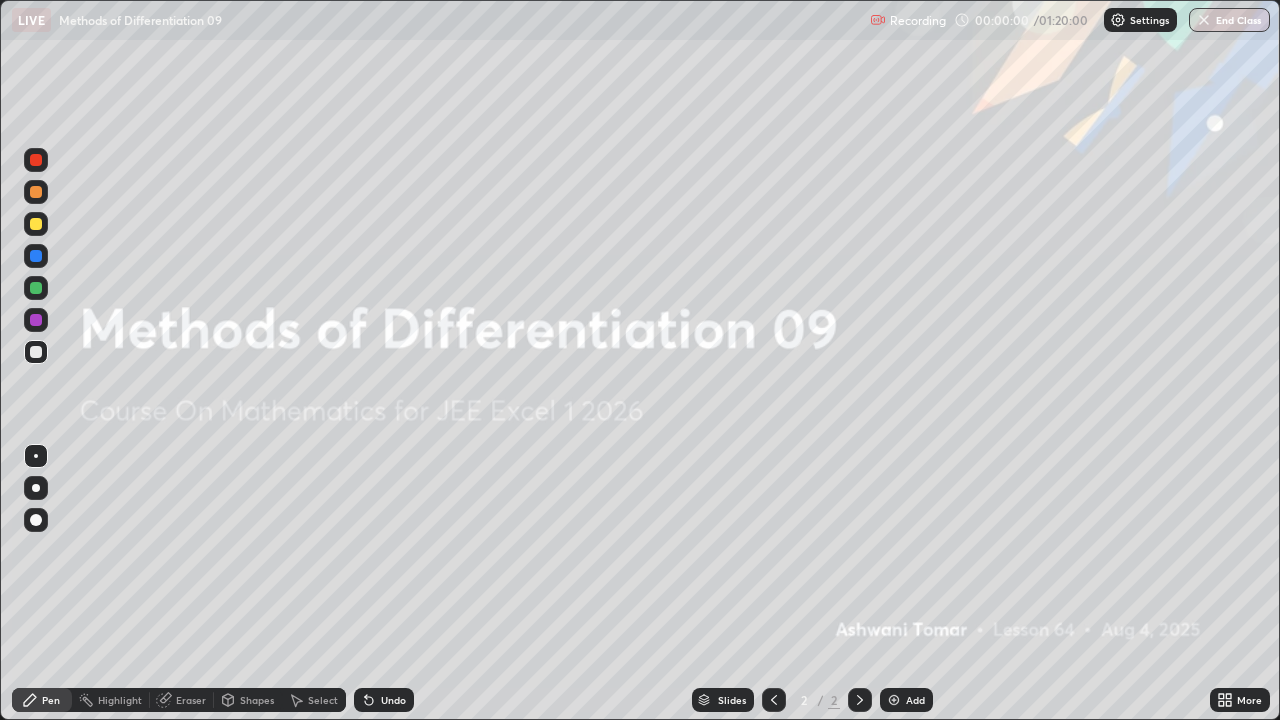 click at bounding box center [894, 700] 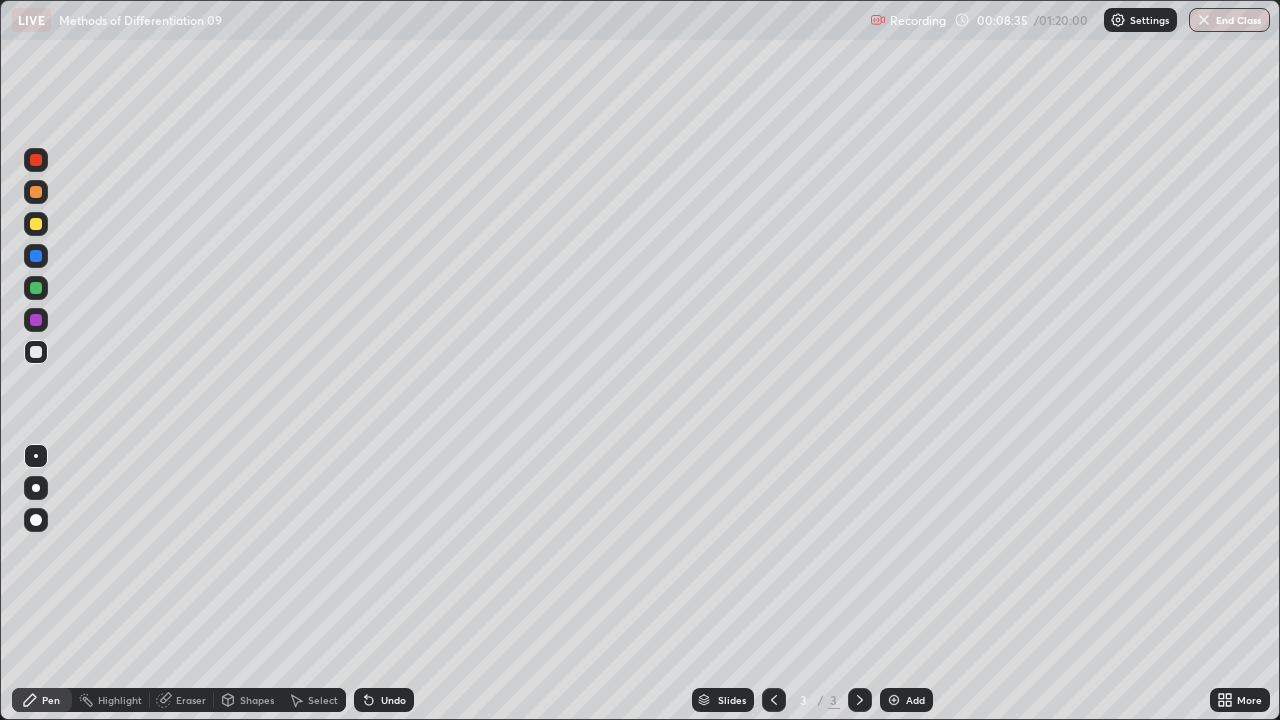 click at bounding box center (36, 224) 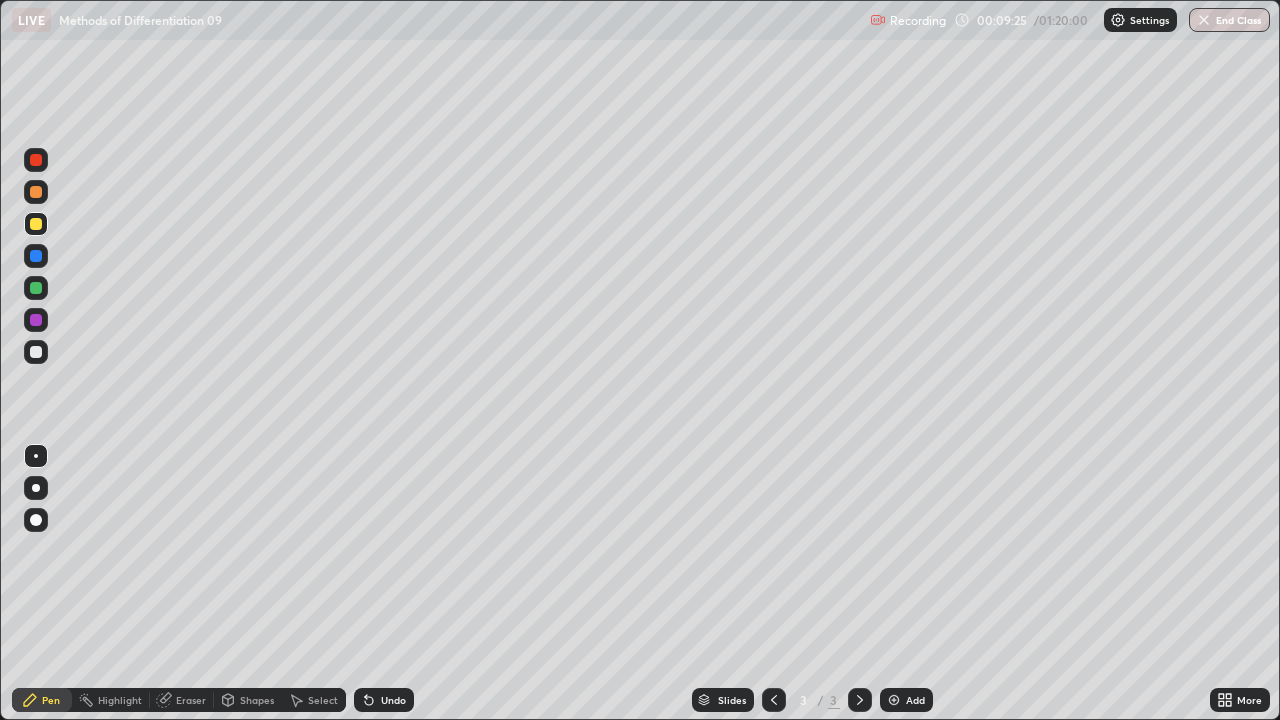 click at bounding box center [36, 288] 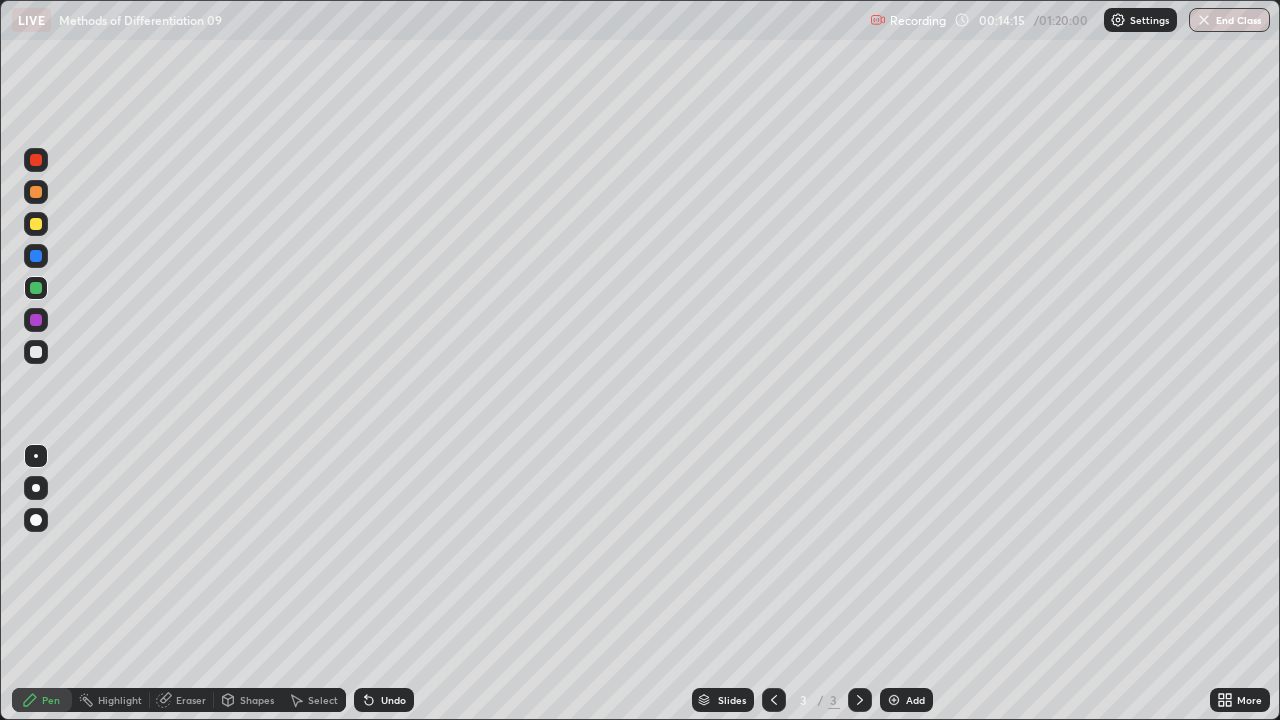 click at bounding box center [36, 224] 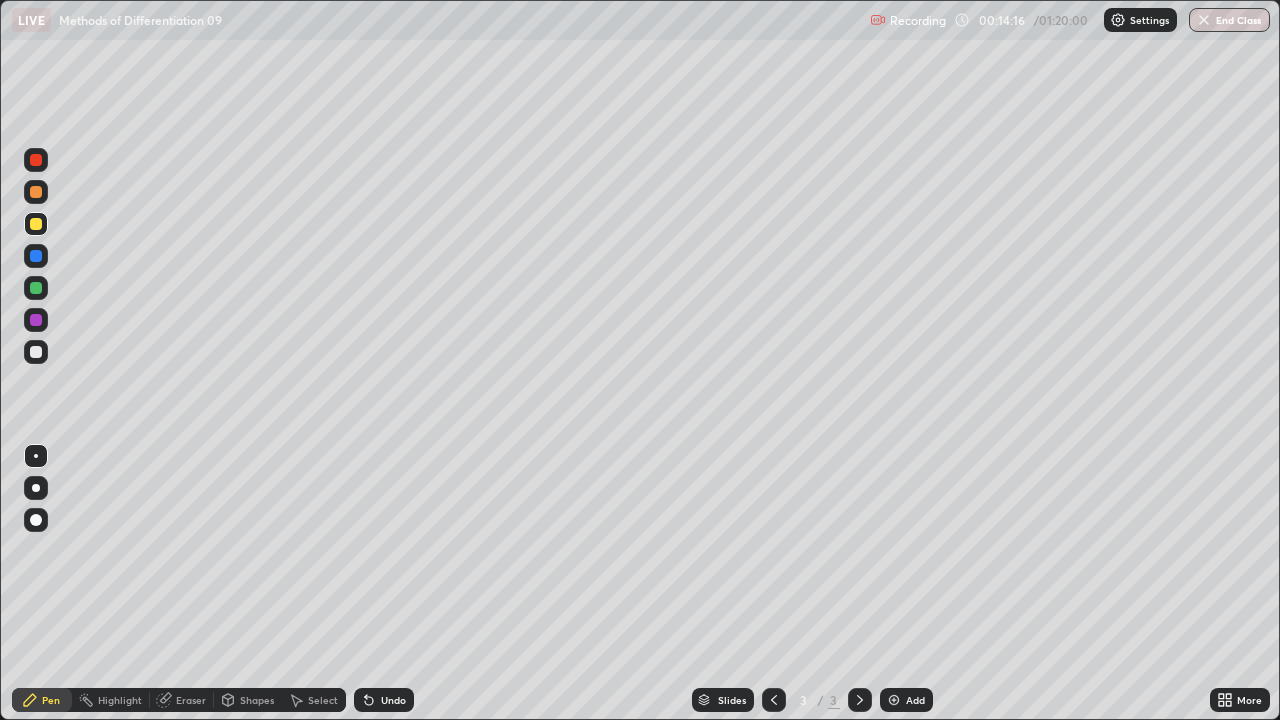 click at bounding box center [36, 256] 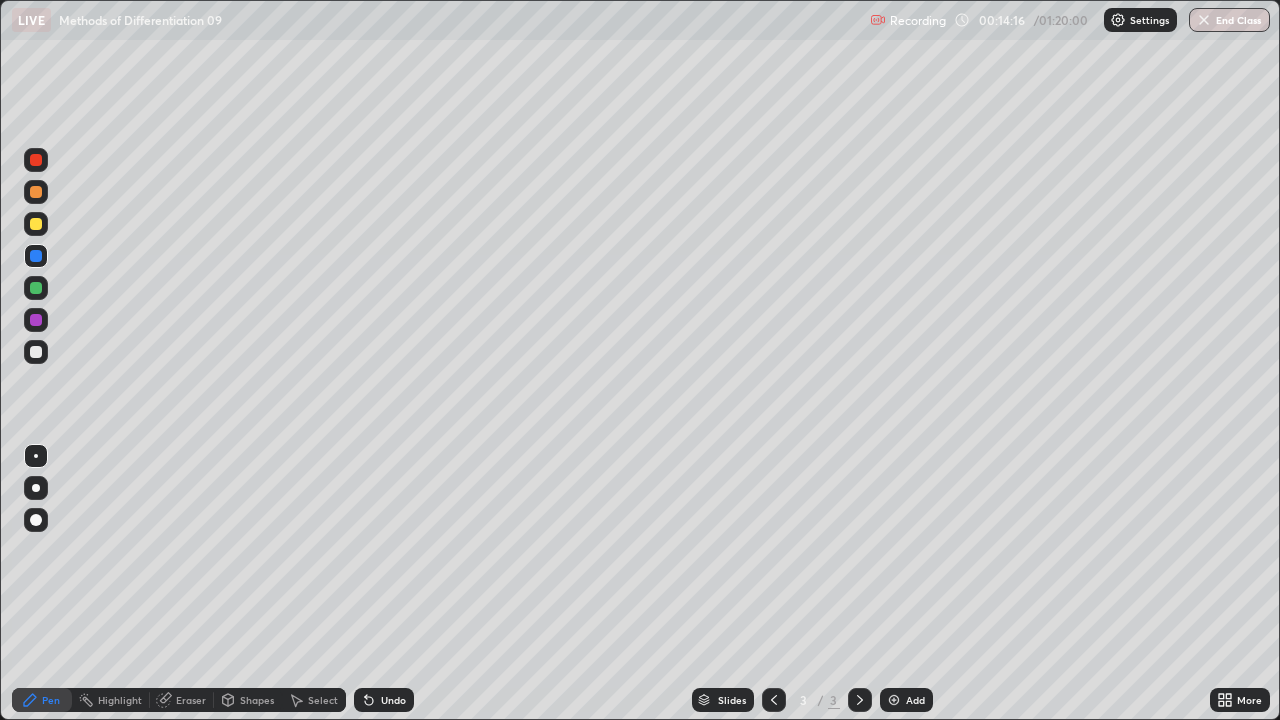 click at bounding box center [36, 288] 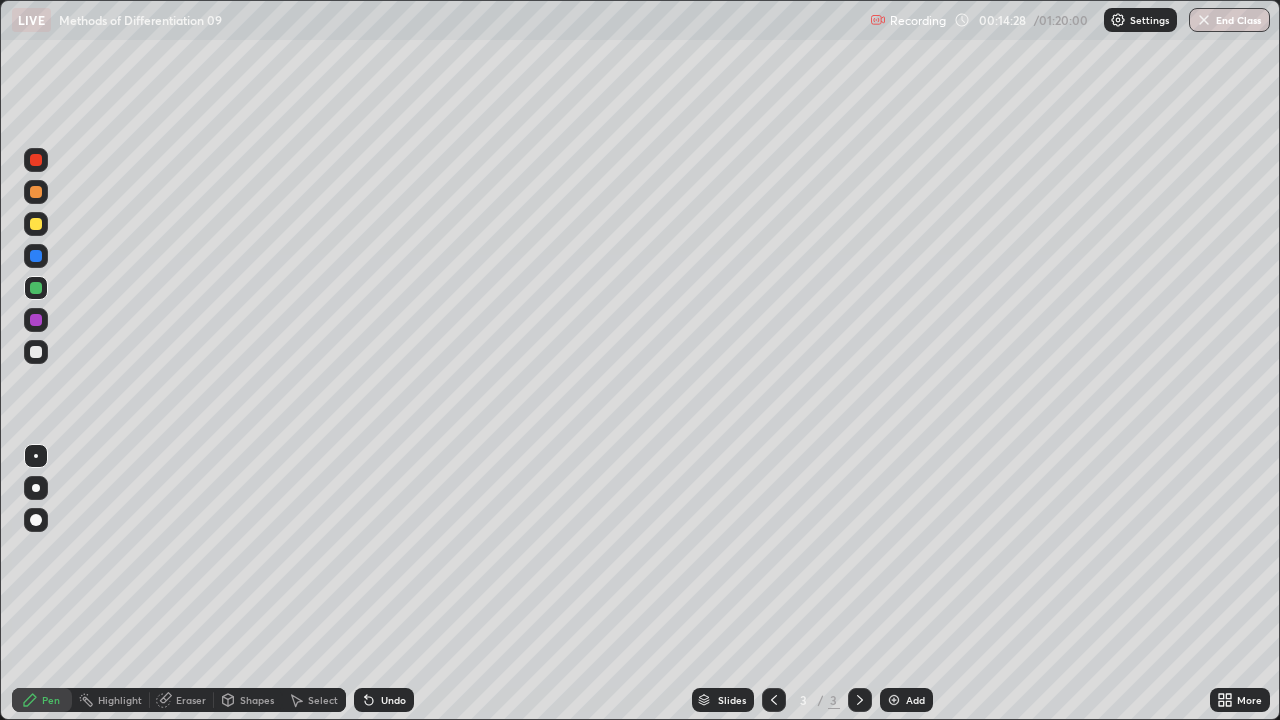 click at bounding box center [36, 320] 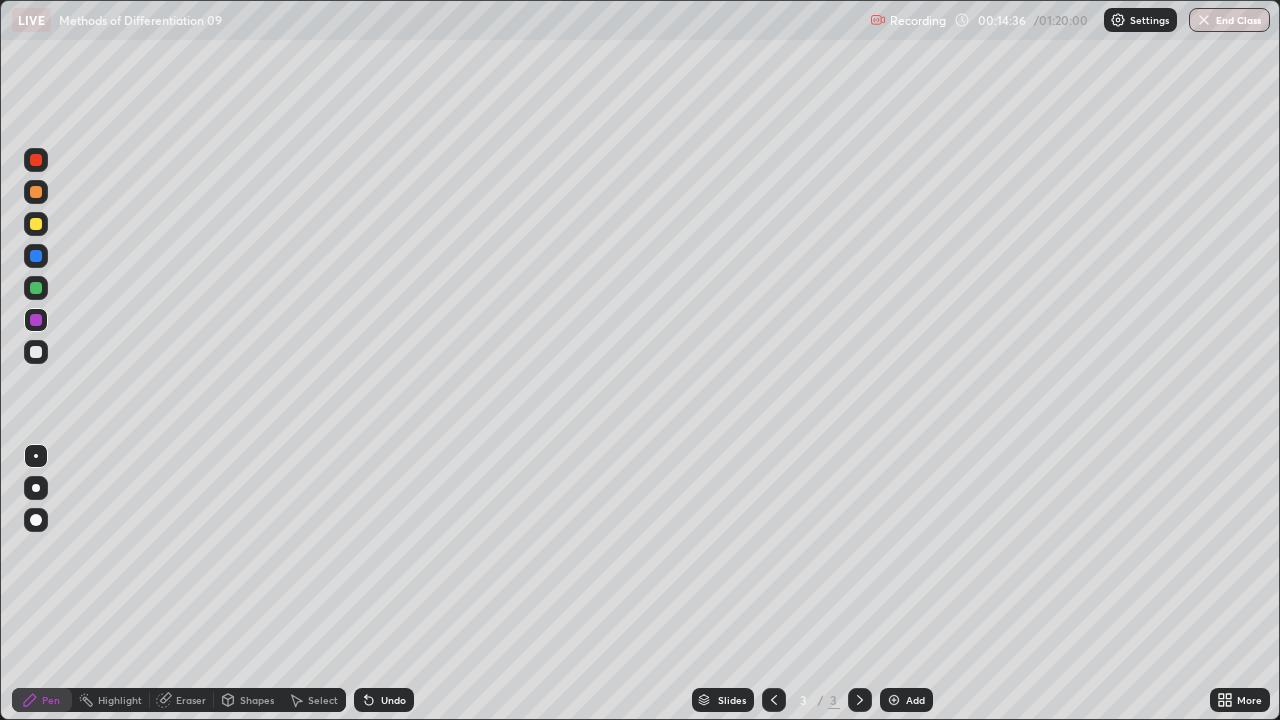 click at bounding box center (36, 352) 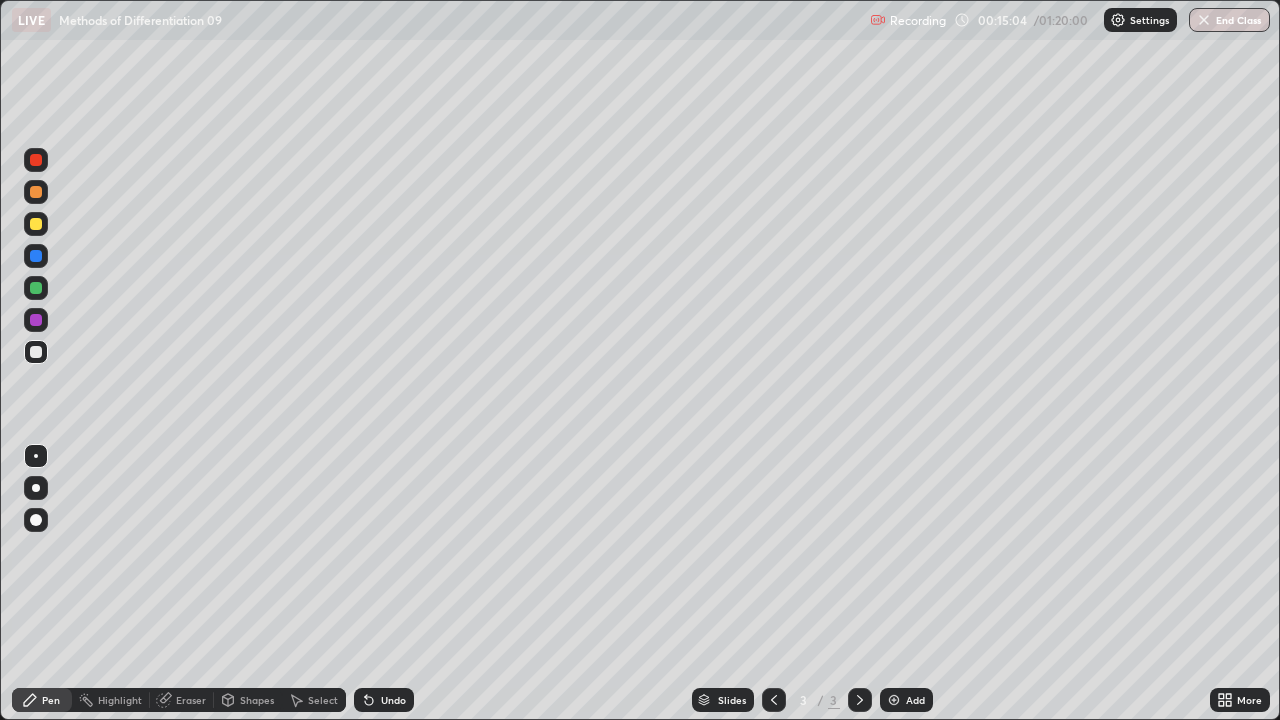 click at bounding box center (36, 160) 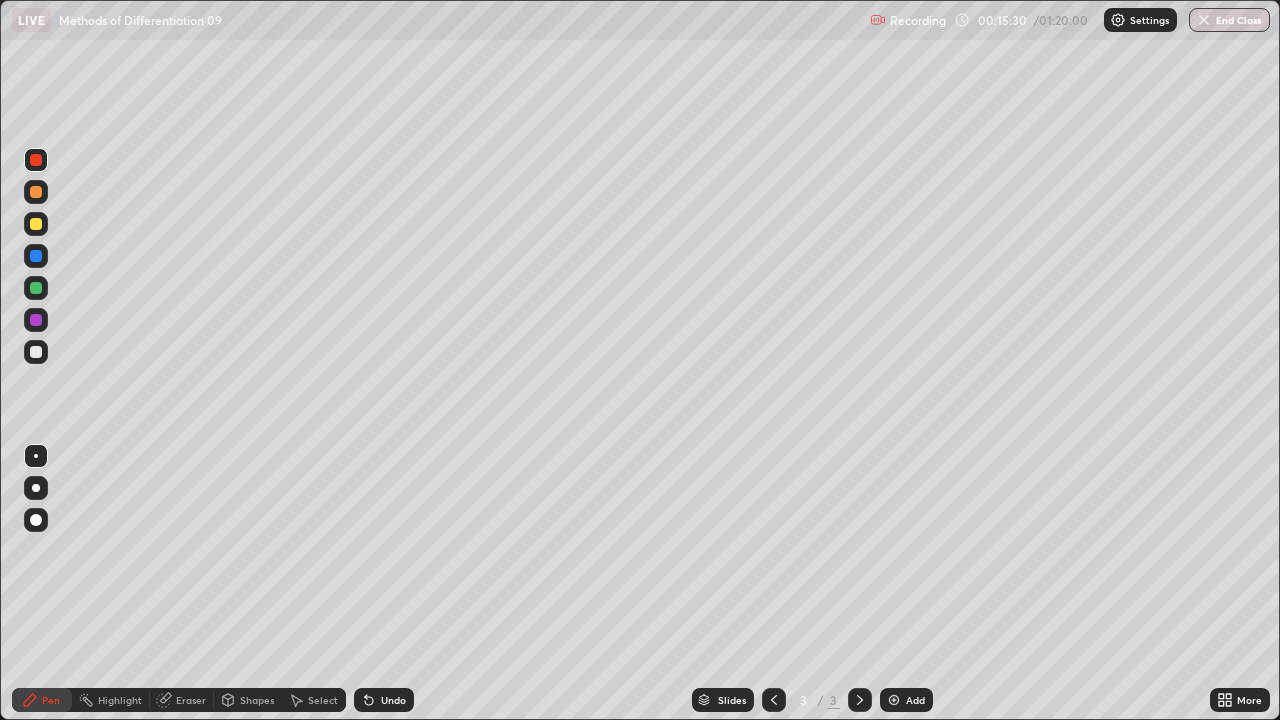click at bounding box center (36, 256) 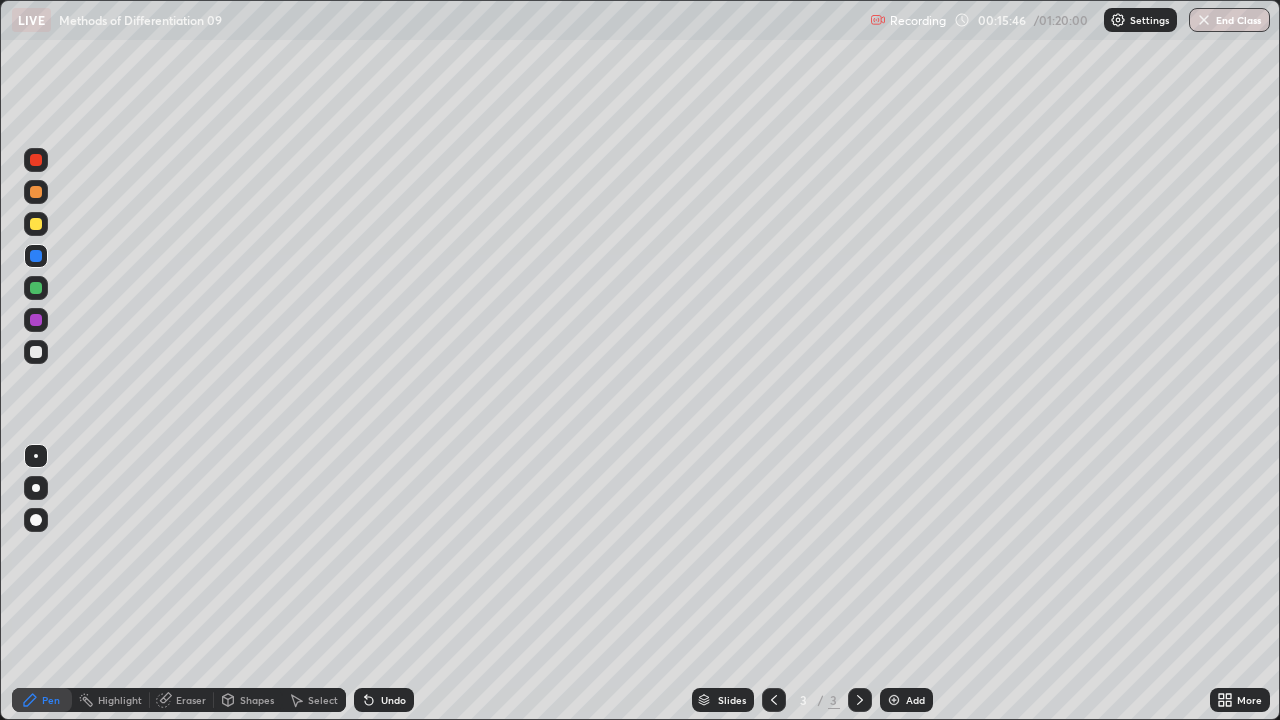 click at bounding box center (36, 288) 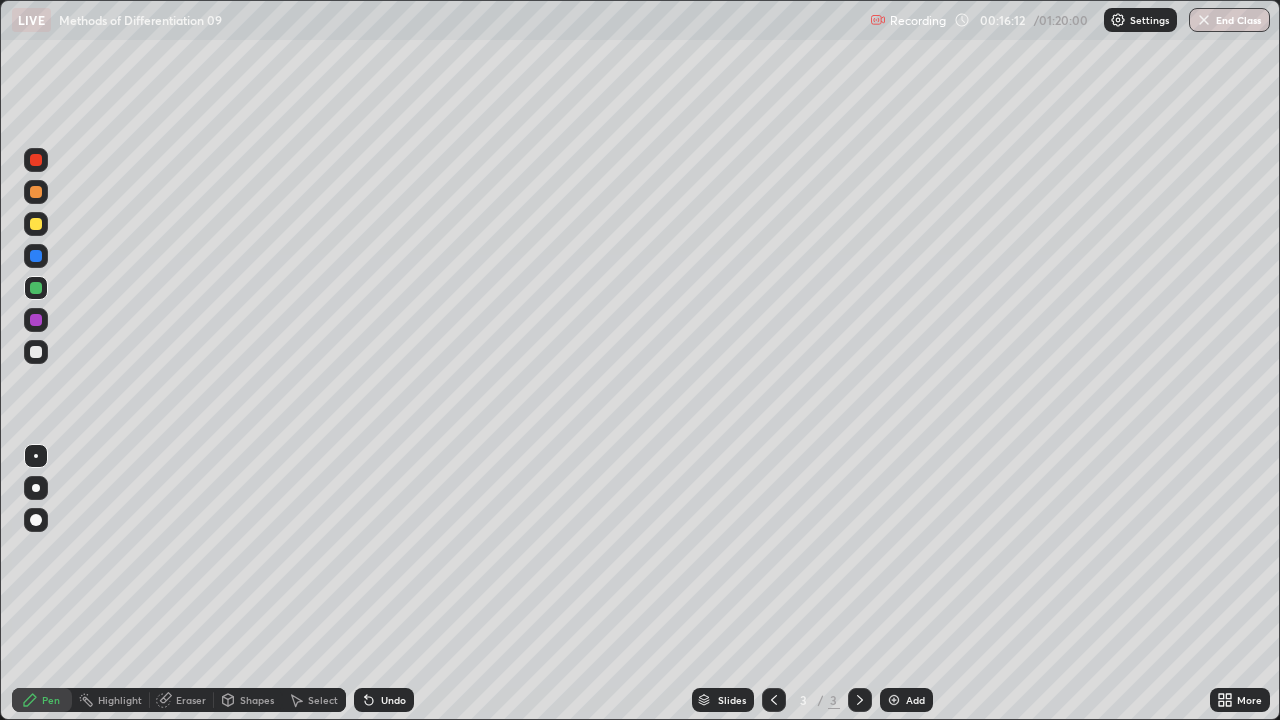 click on "Add" at bounding box center [906, 700] 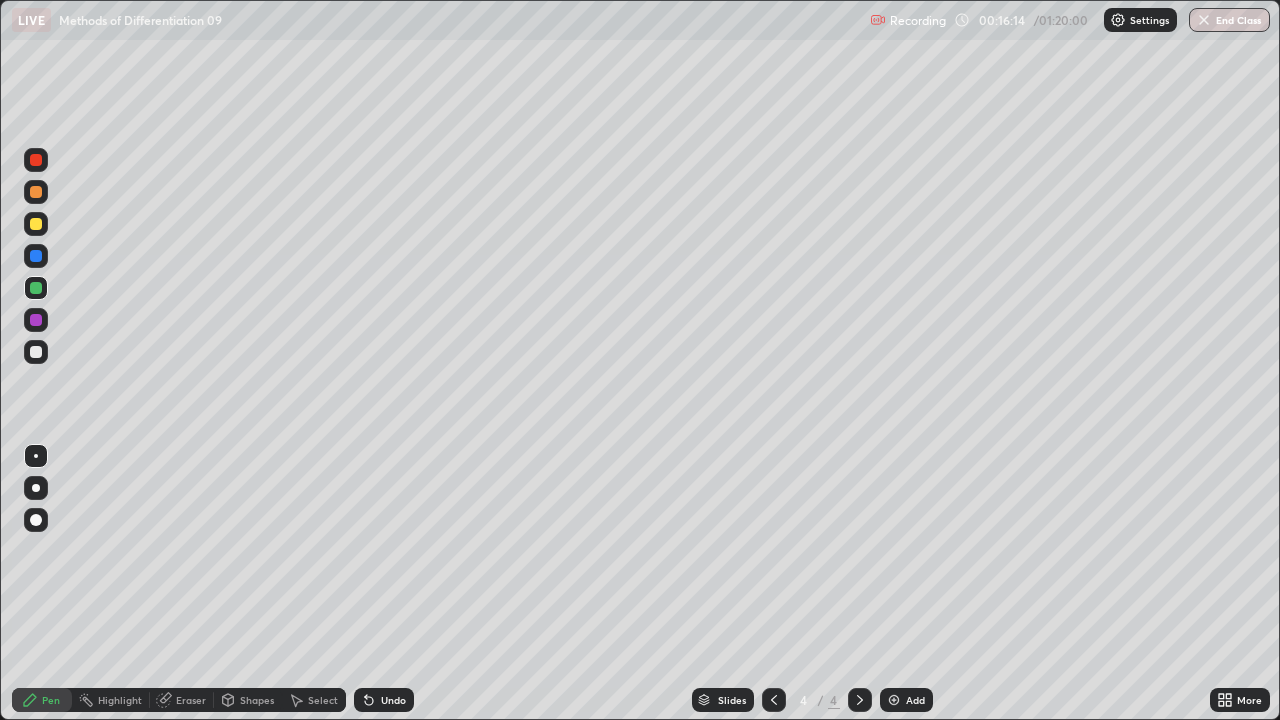 click at bounding box center (36, 352) 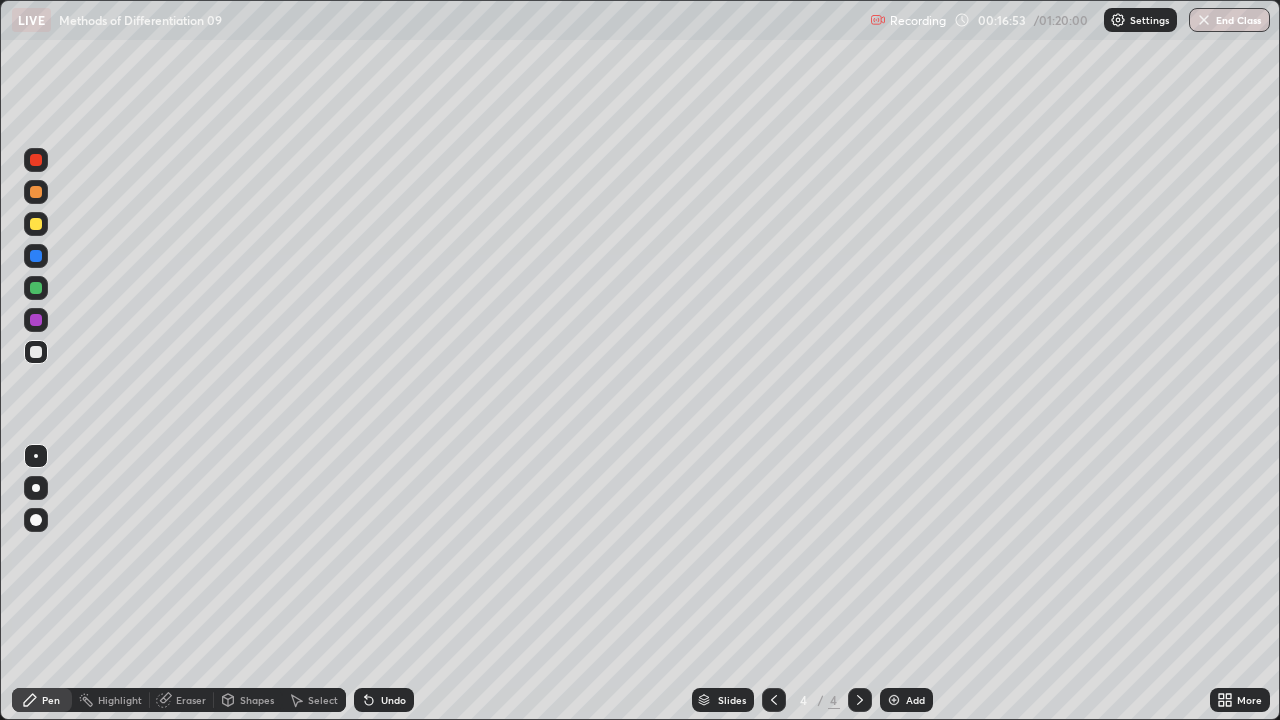 click 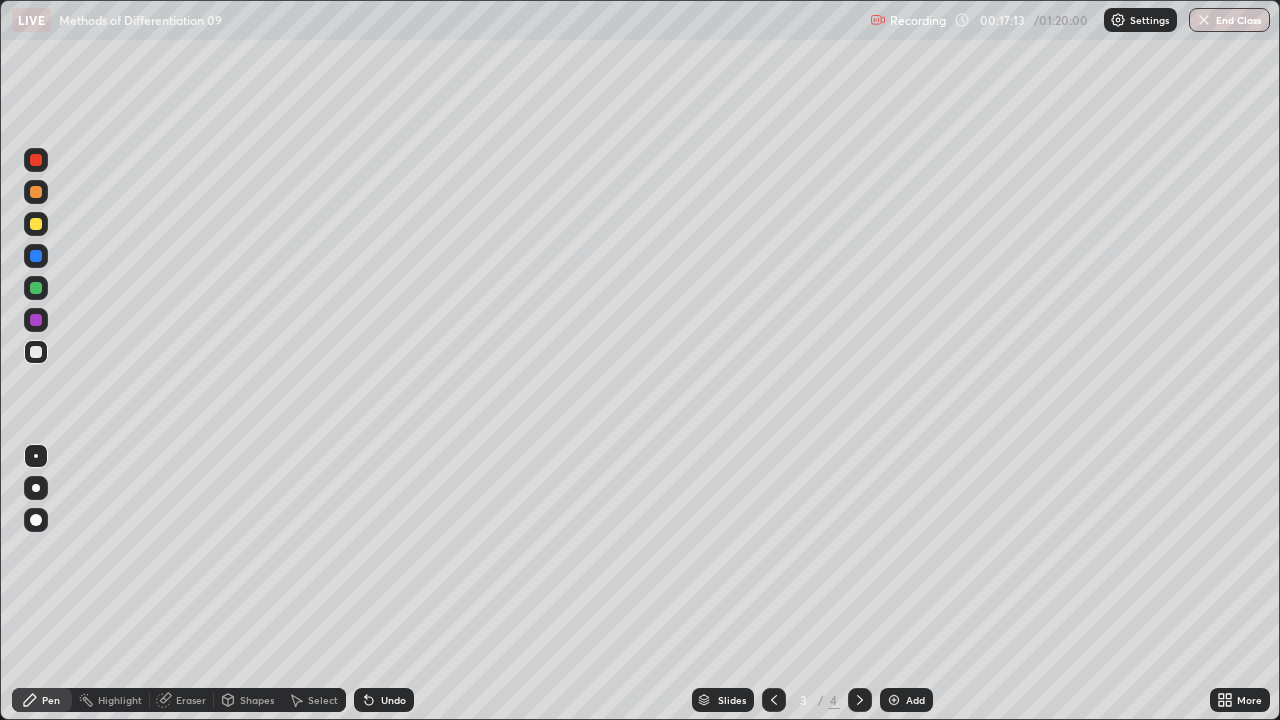 click at bounding box center (36, 224) 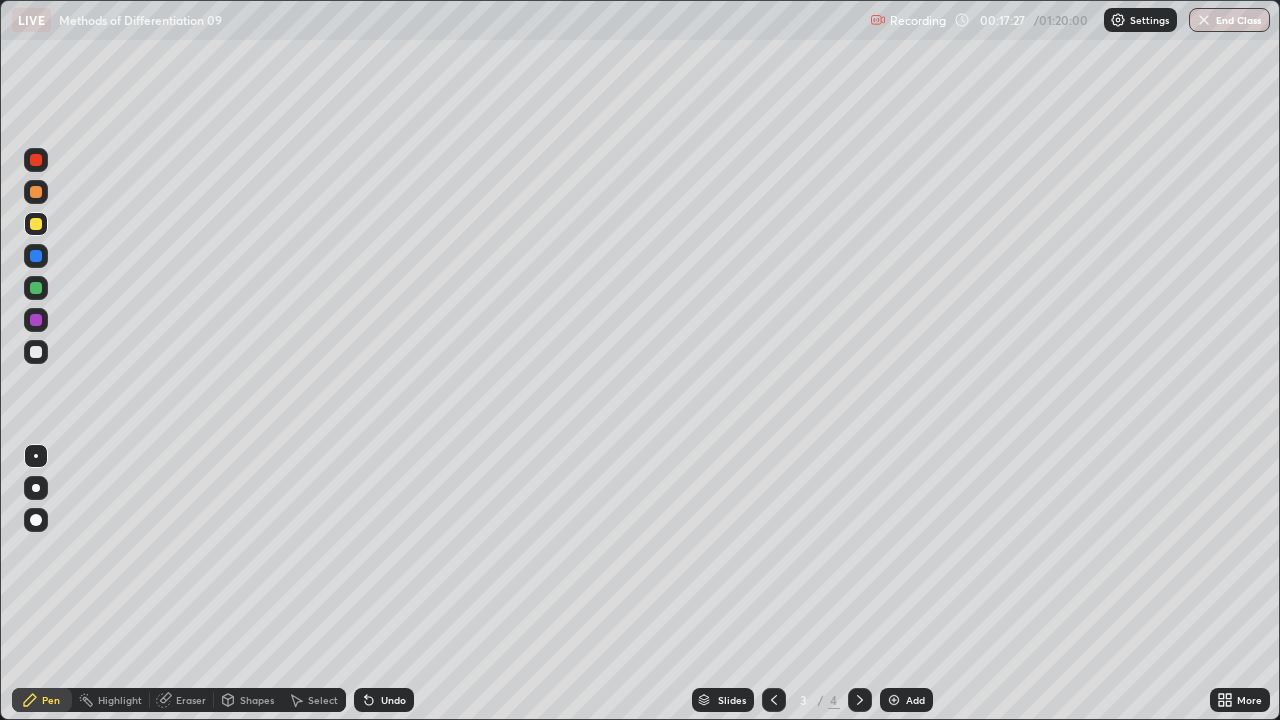 click on "Undo" at bounding box center (393, 700) 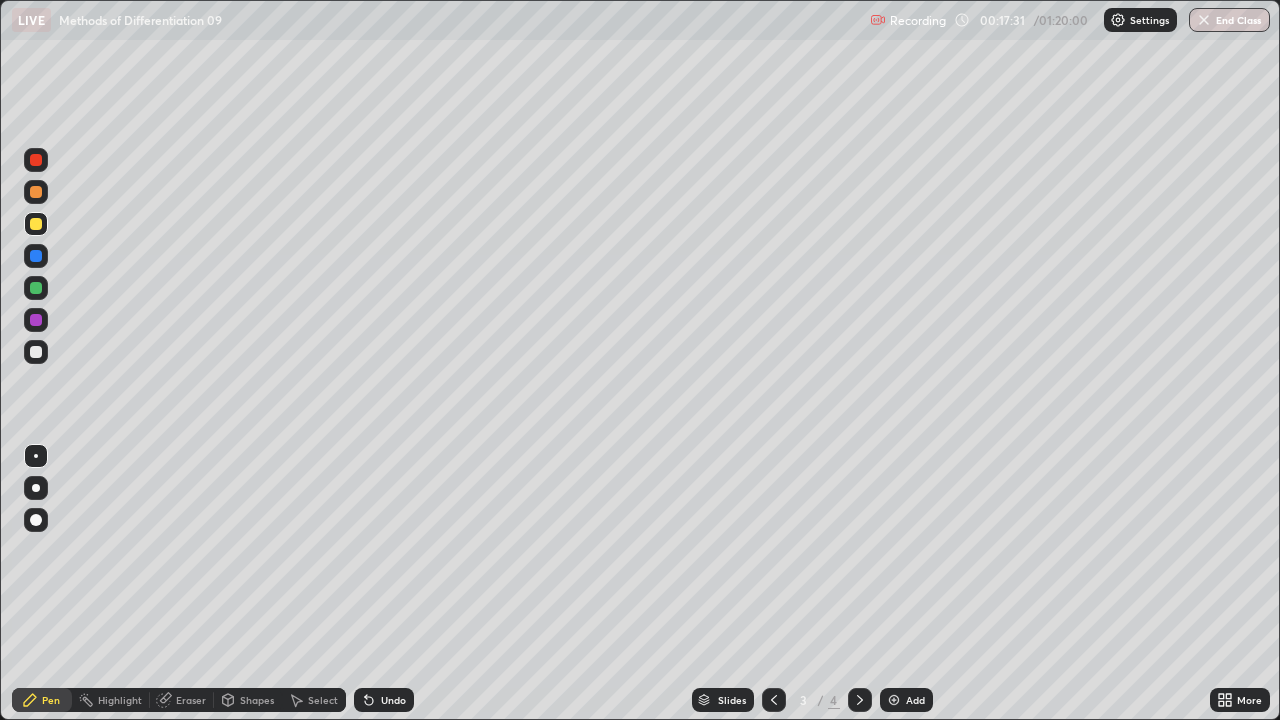 click 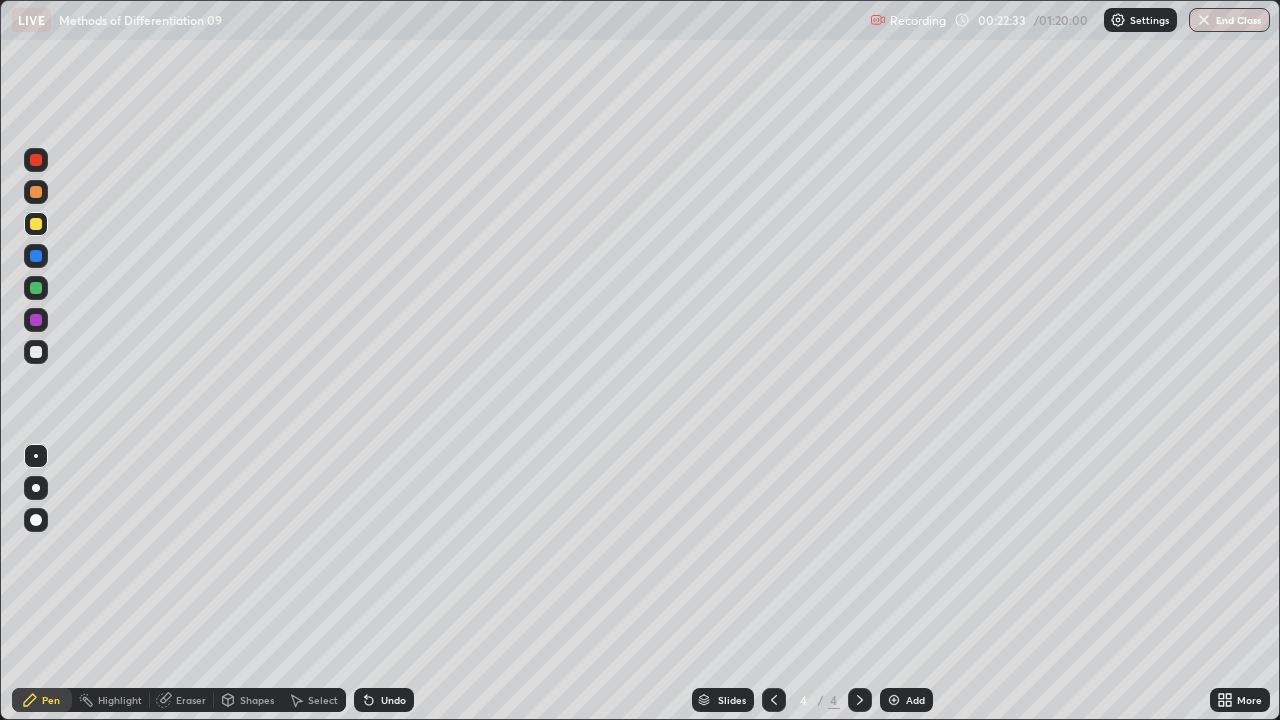 click at bounding box center [36, 192] 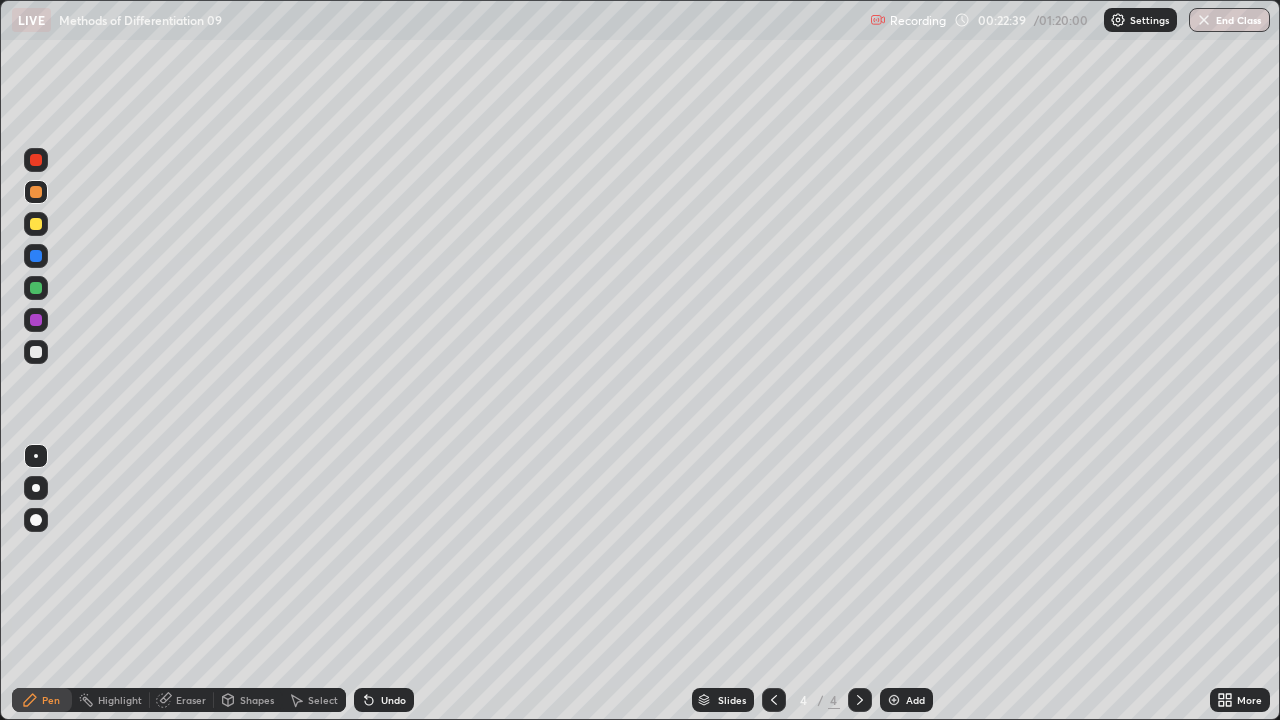 click at bounding box center (36, 256) 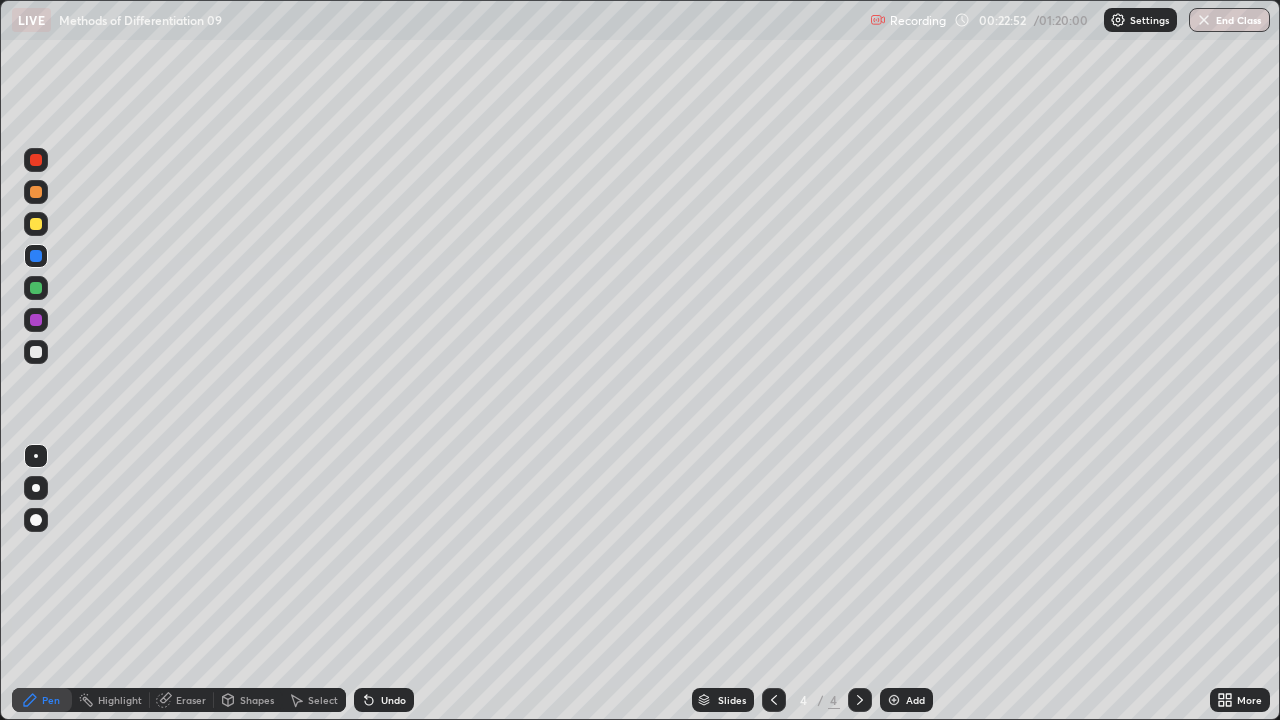 click at bounding box center (36, 288) 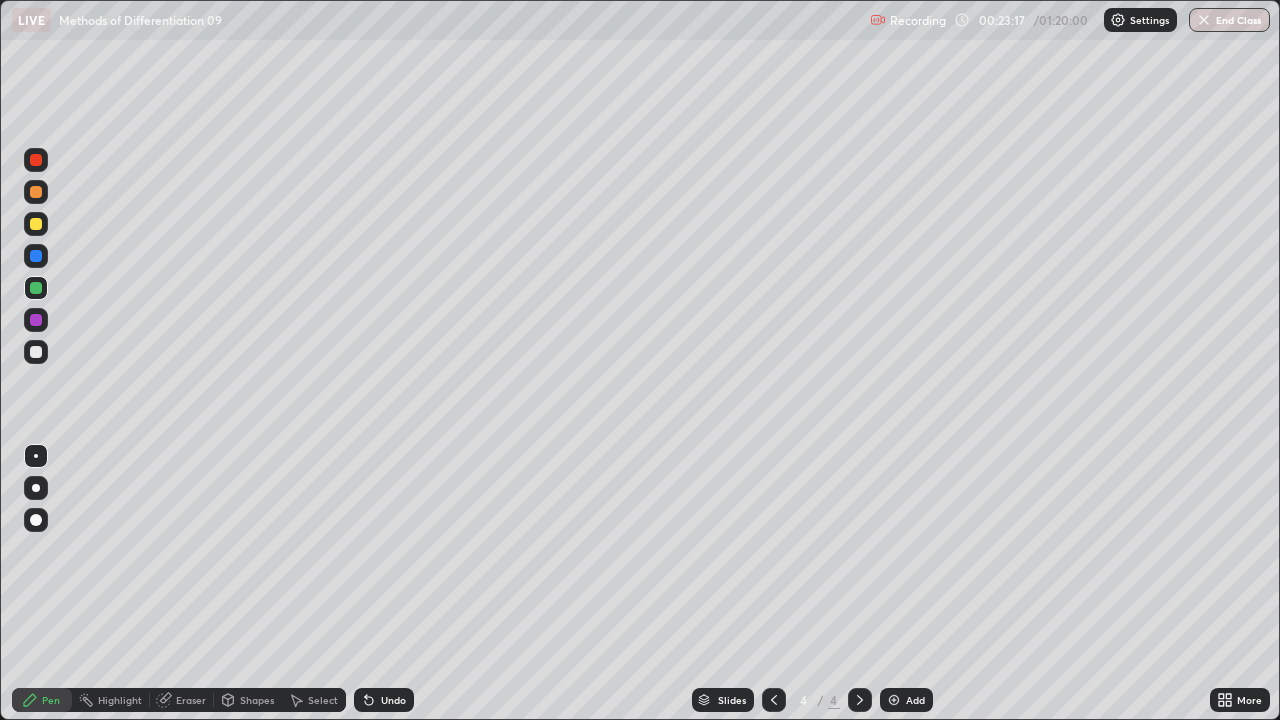 click at bounding box center (36, 256) 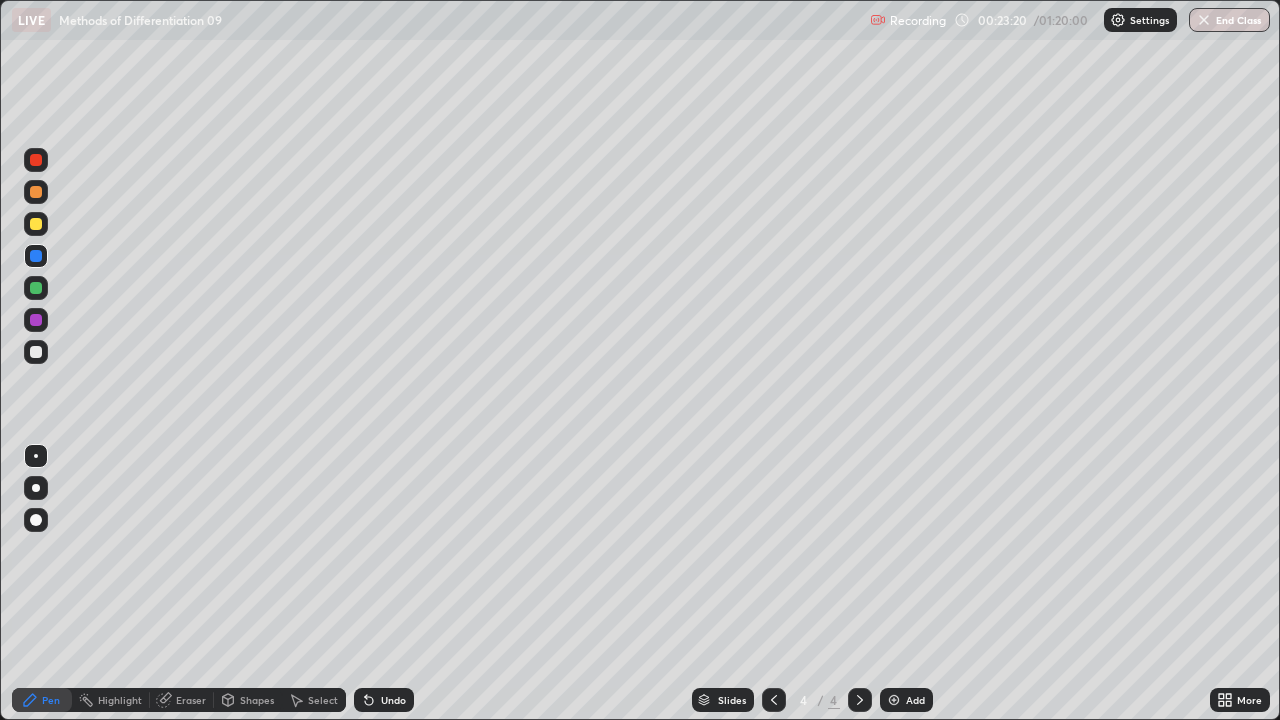 click at bounding box center [36, 224] 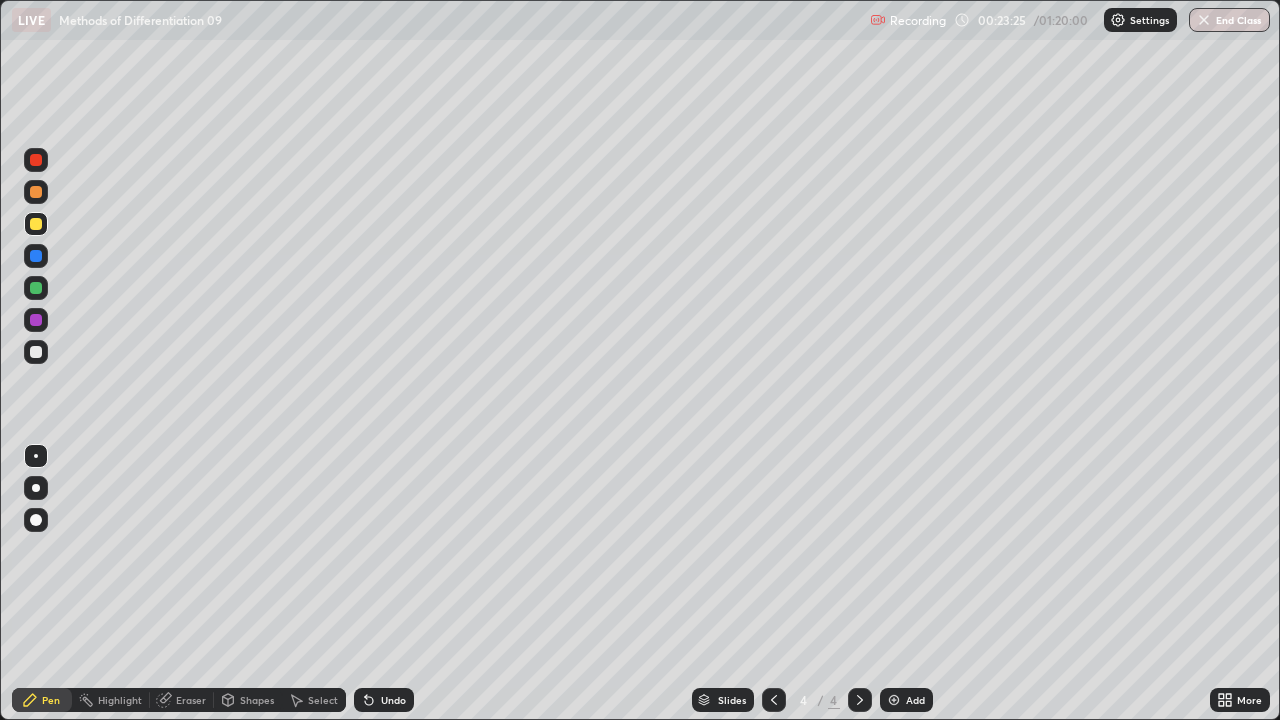 click at bounding box center [36, 352] 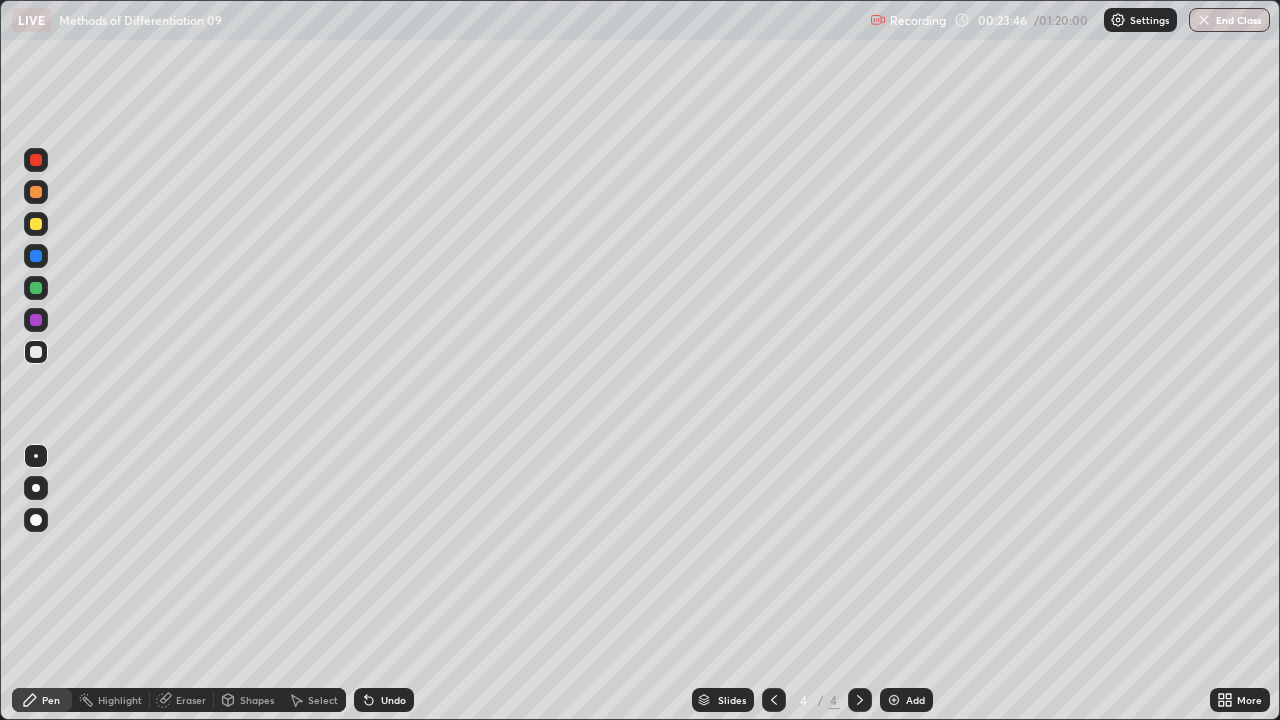 click at bounding box center (36, 224) 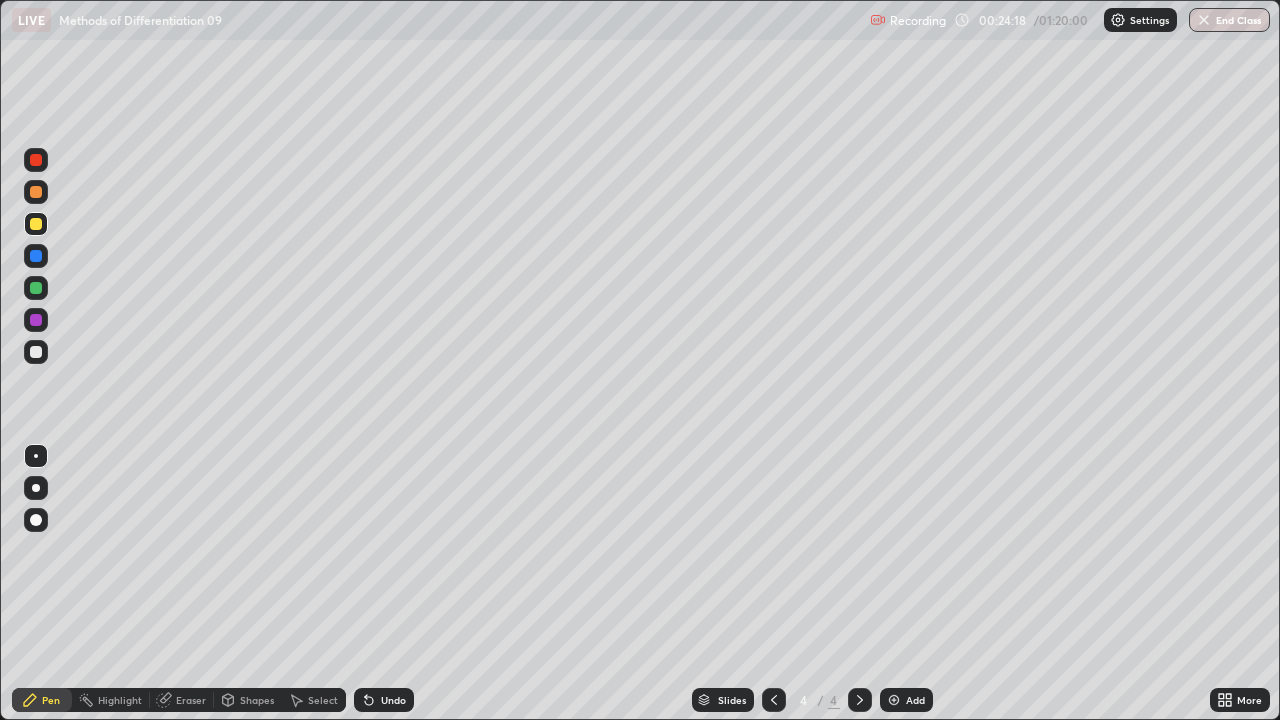 click at bounding box center [36, 288] 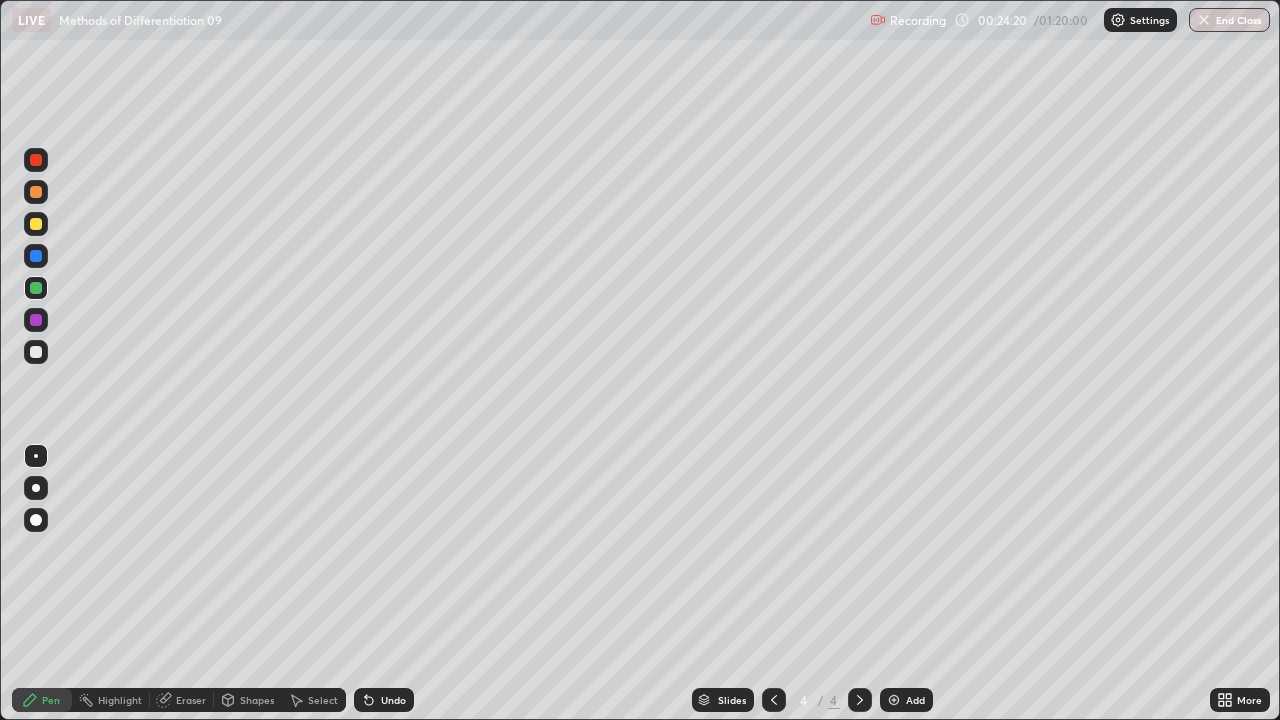 click on "Add" at bounding box center (906, 700) 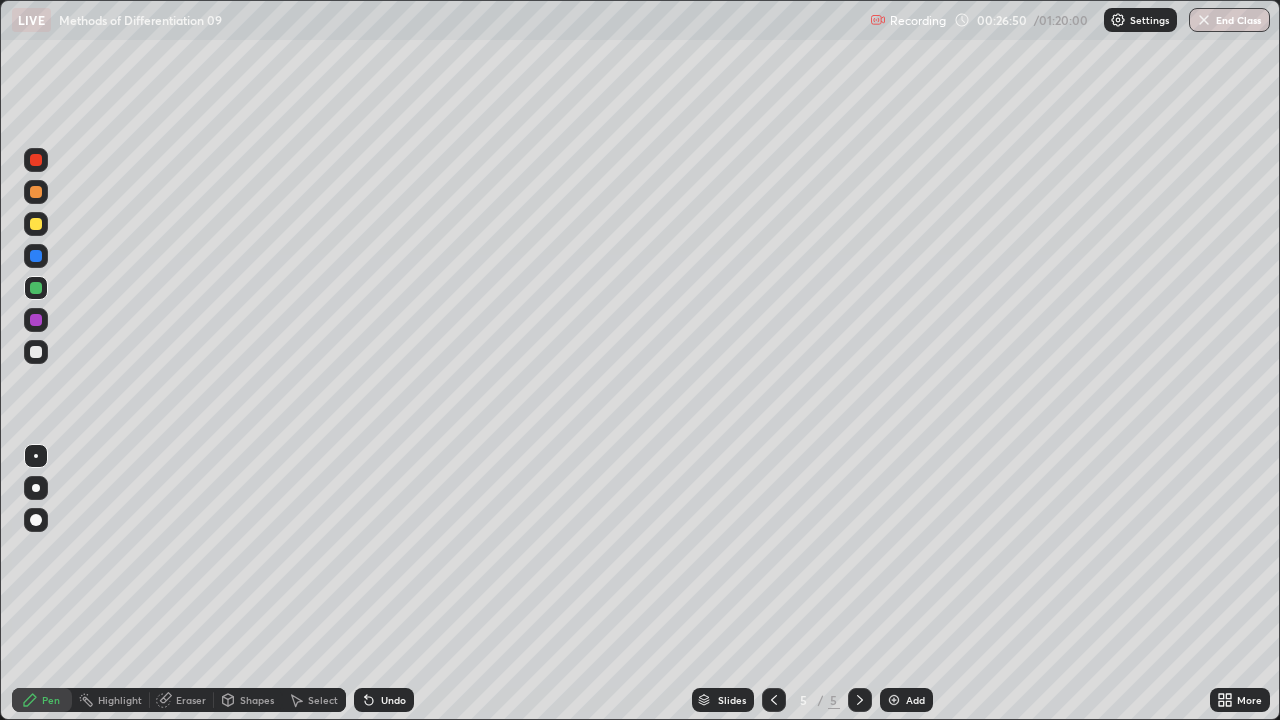 click at bounding box center [36, 352] 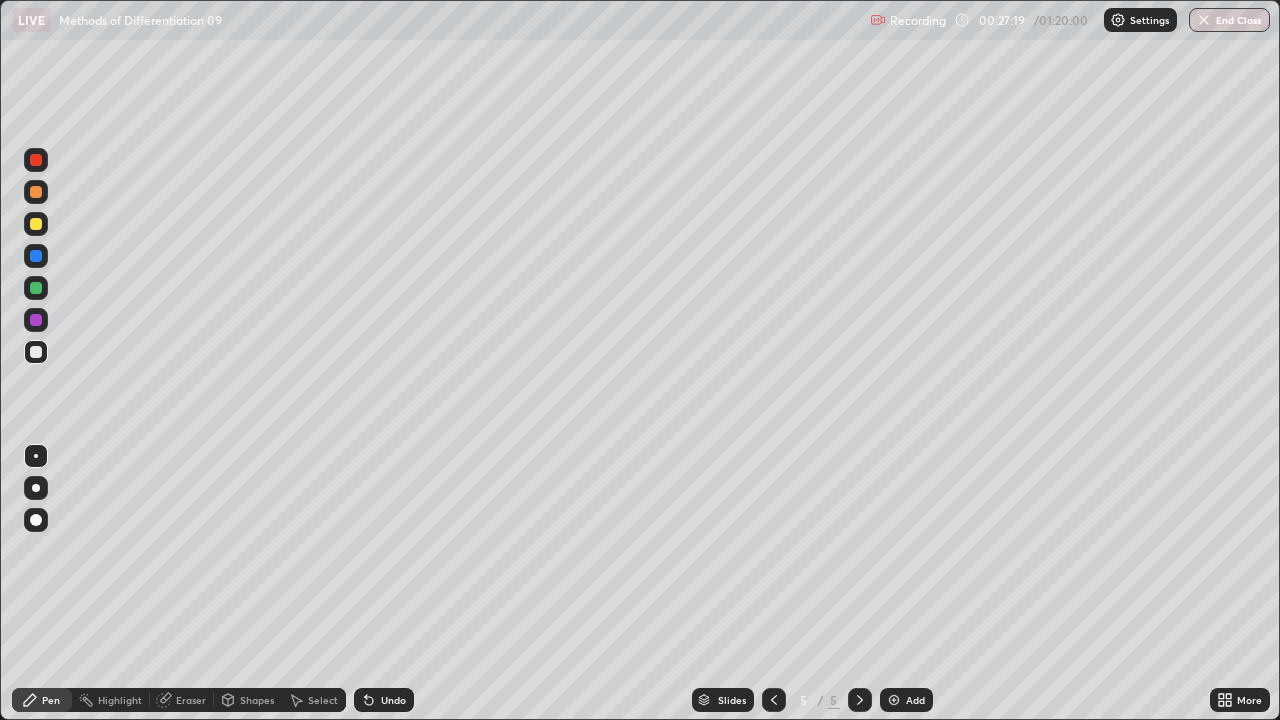 click on "Eraser" at bounding box center (191, 700) 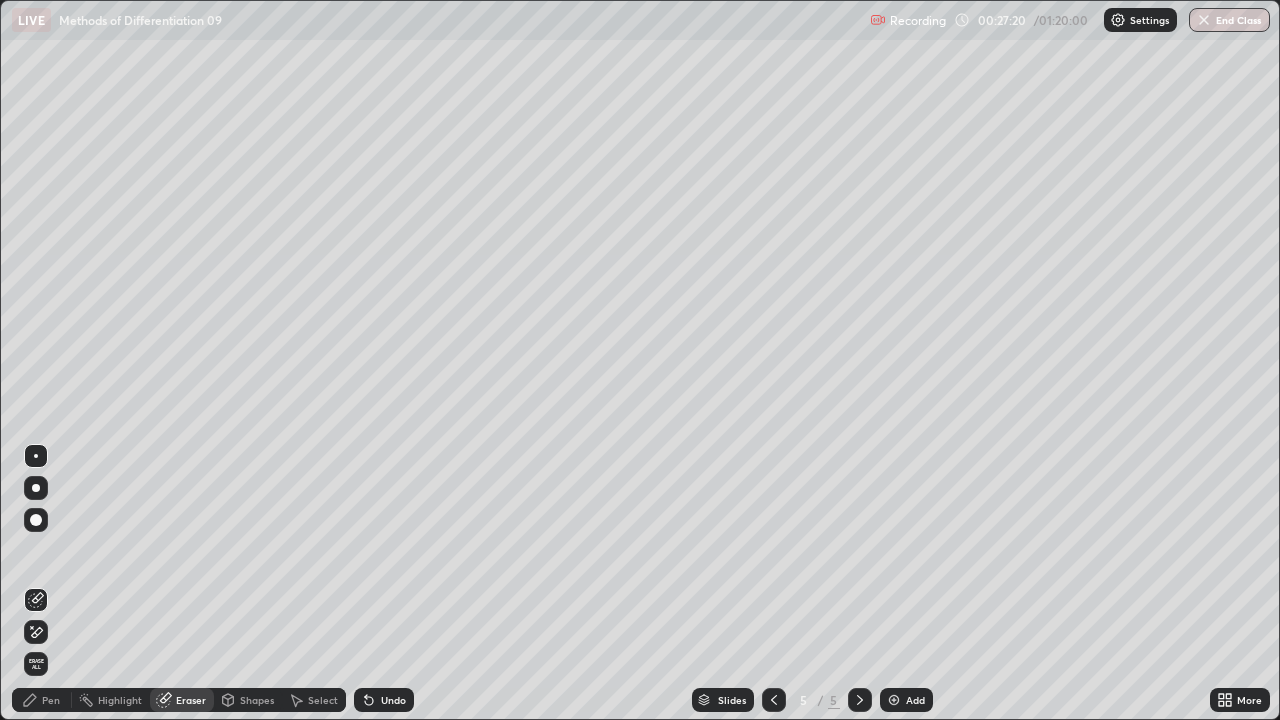 click on "Pen" at bounding box center (42, 700) 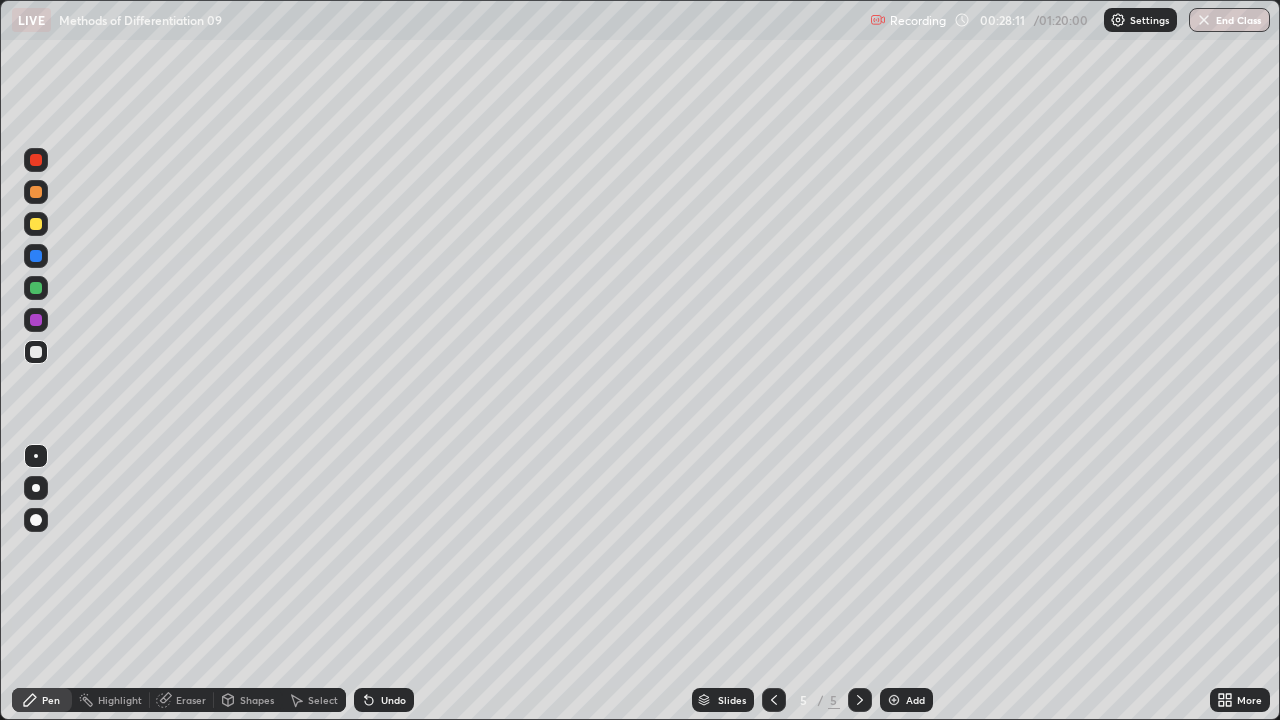 click on "Add" at bounding box center [915, 700] 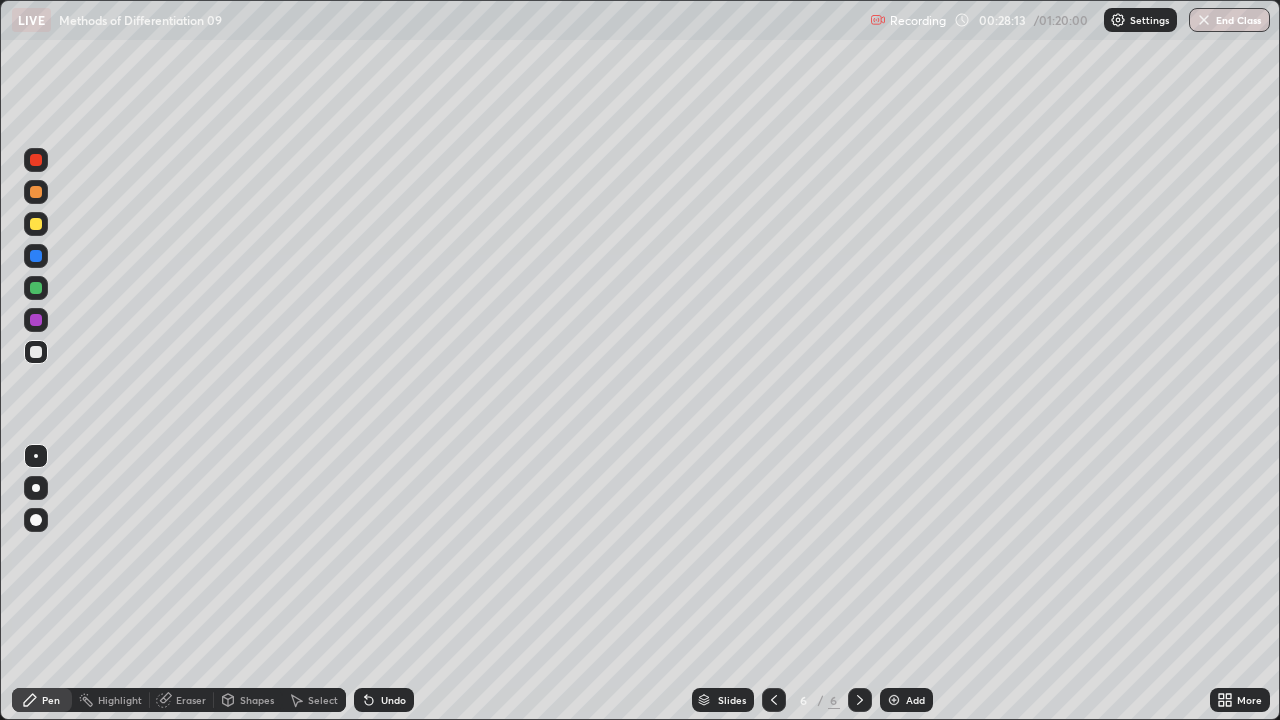 click at bounding box center (36, 288) 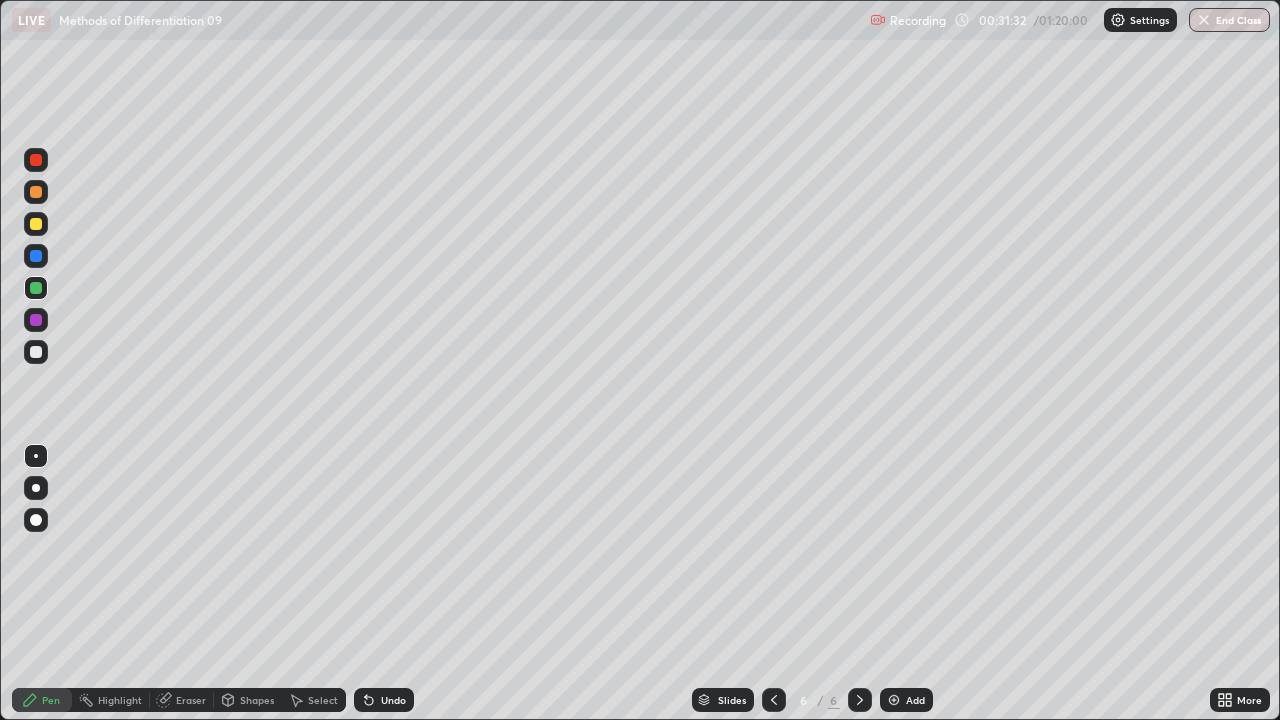 click at bounding box center [36, 224] 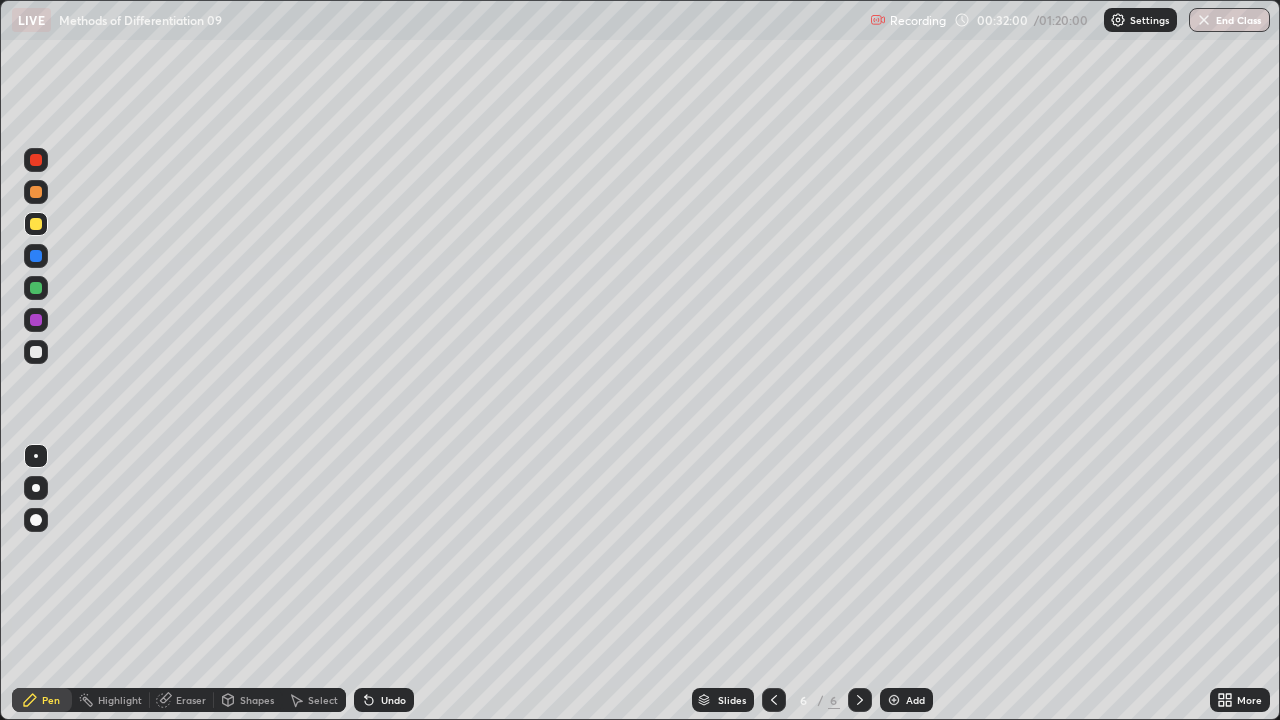 click at bounding box center [36, 352] 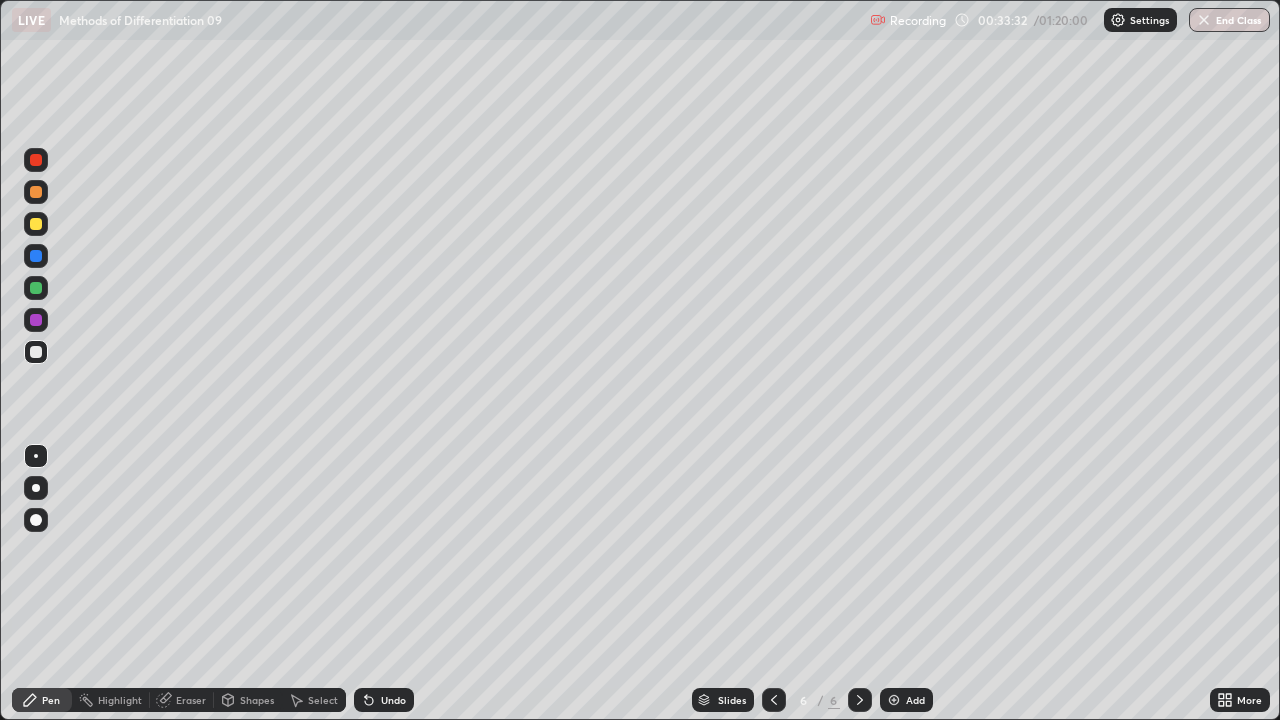 click on "Undo" at bounding box center (393, 700) 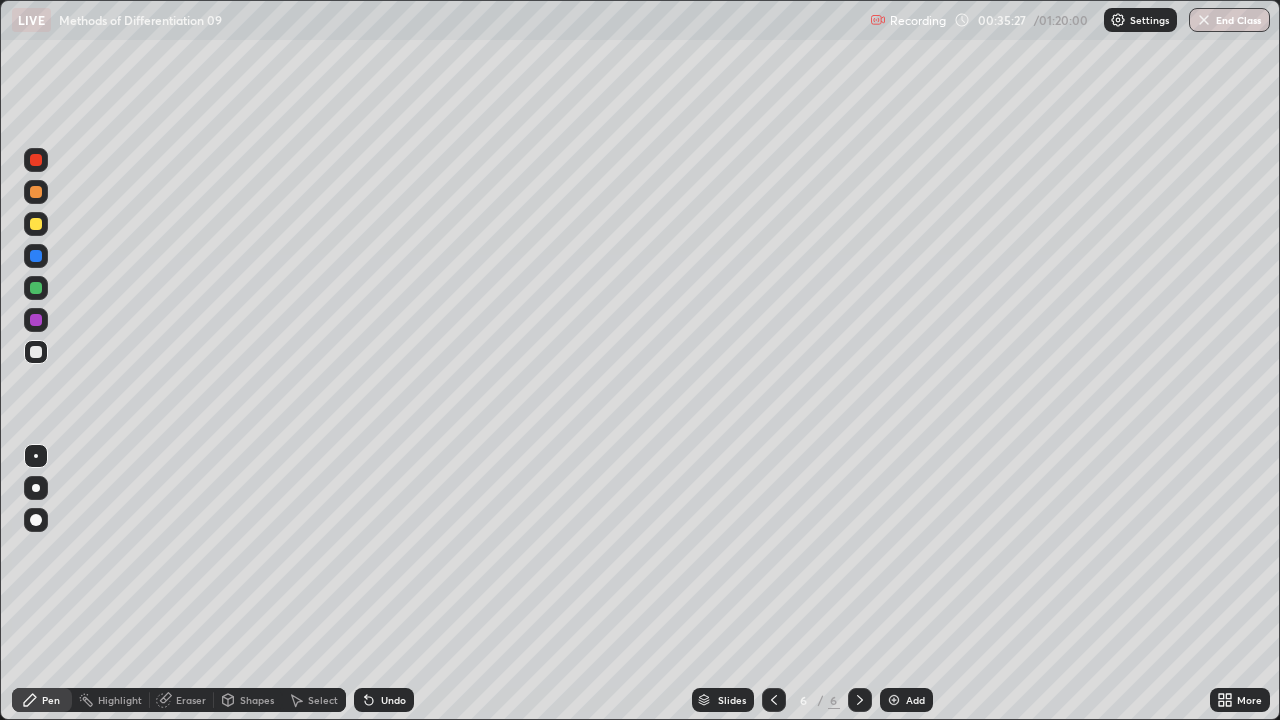 click on "Add" at bounding box center [915, 700] 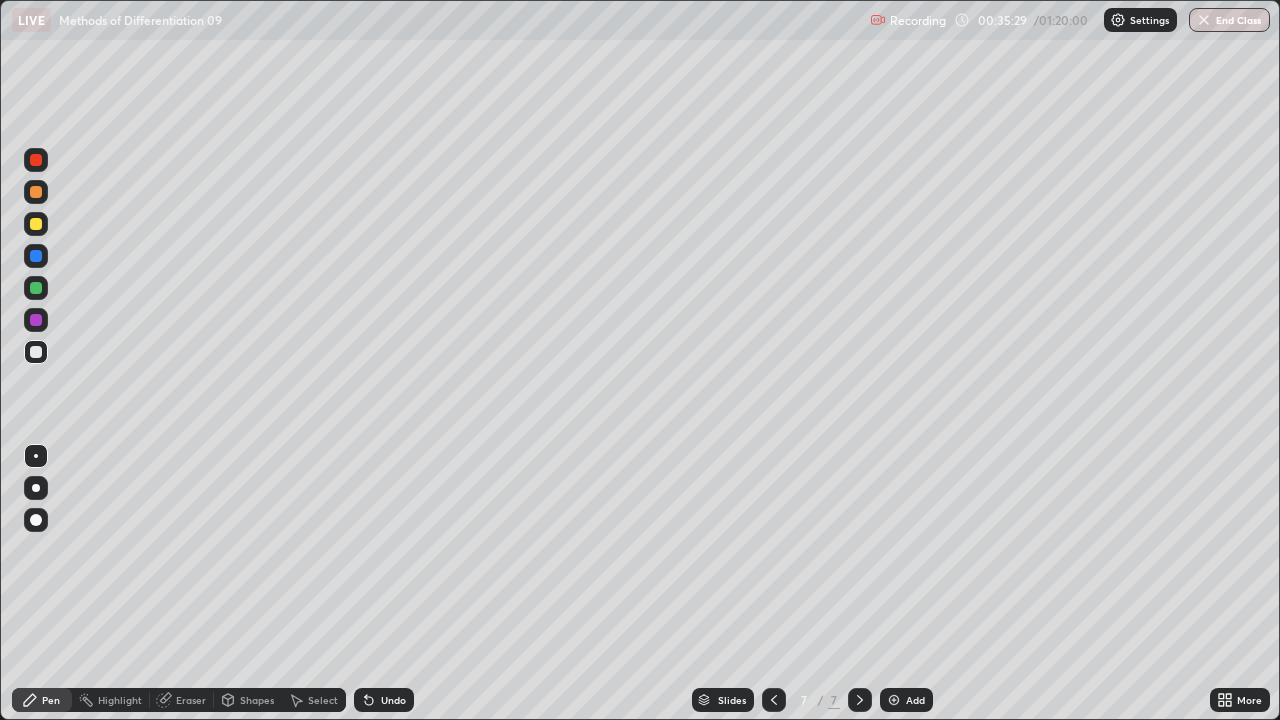 click at bounding box center [36, 288] 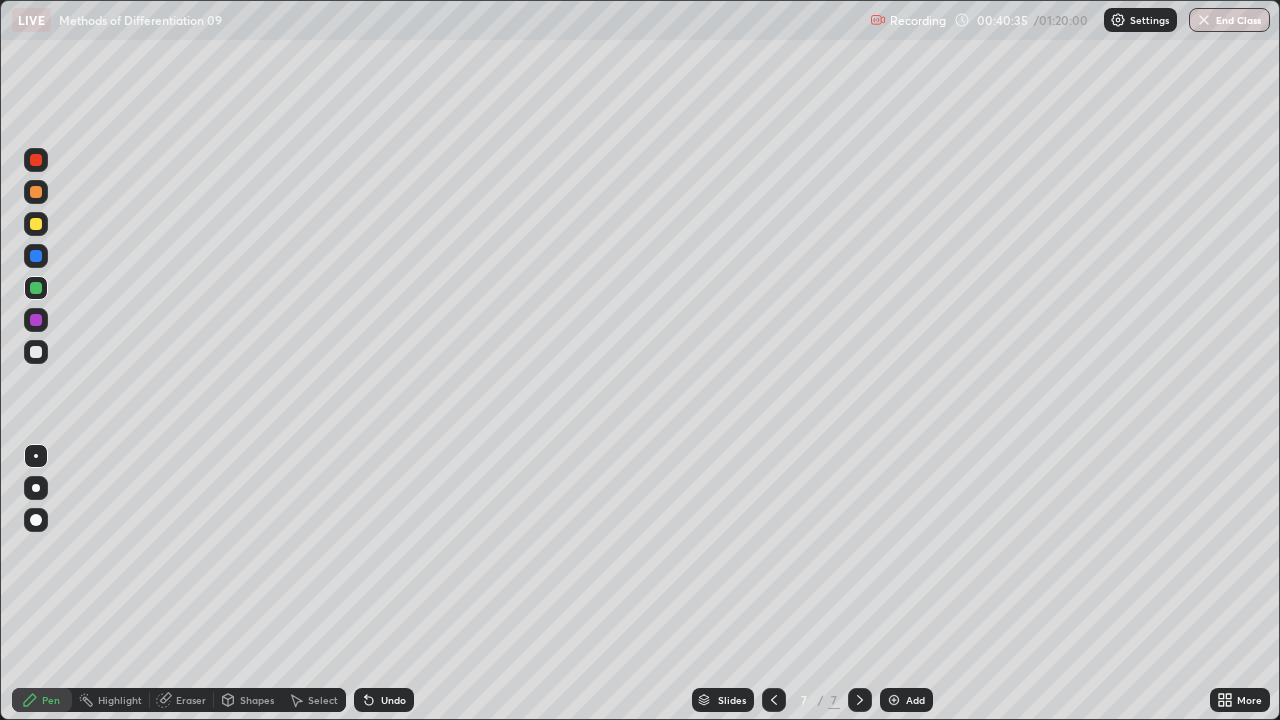 click at bounding box center [36, 352] 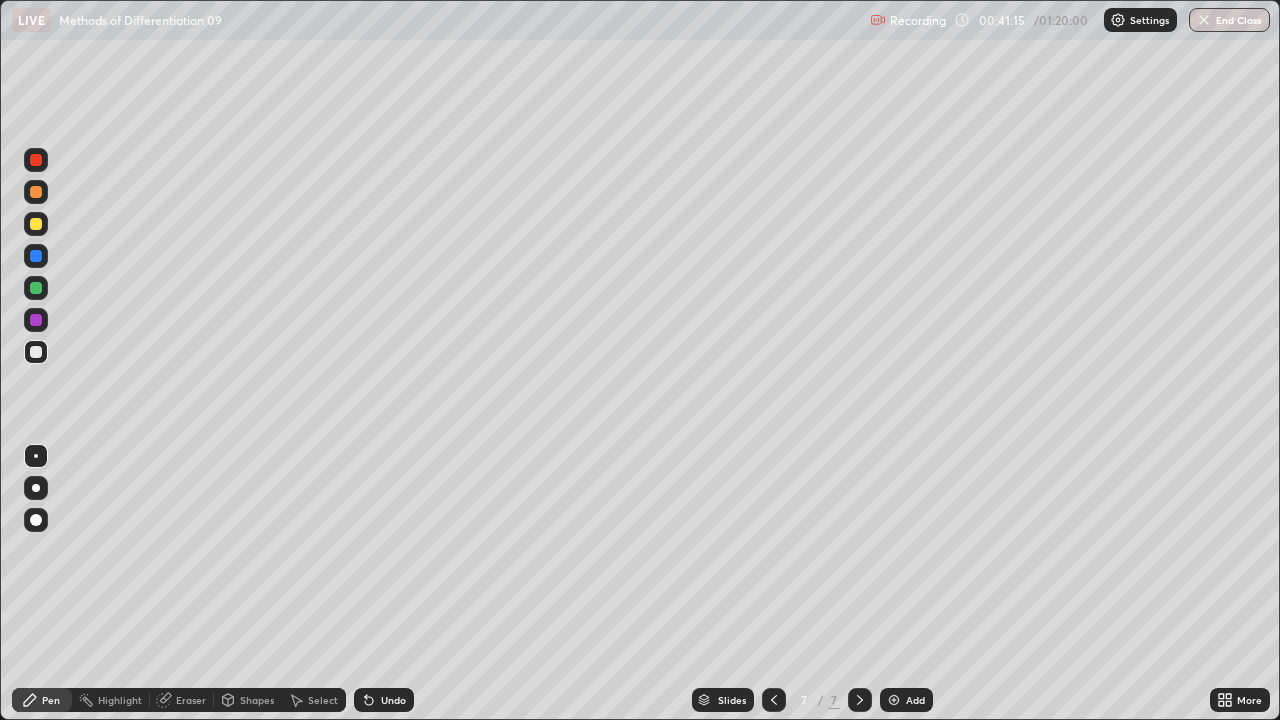 click at bounding box center (36, 288) 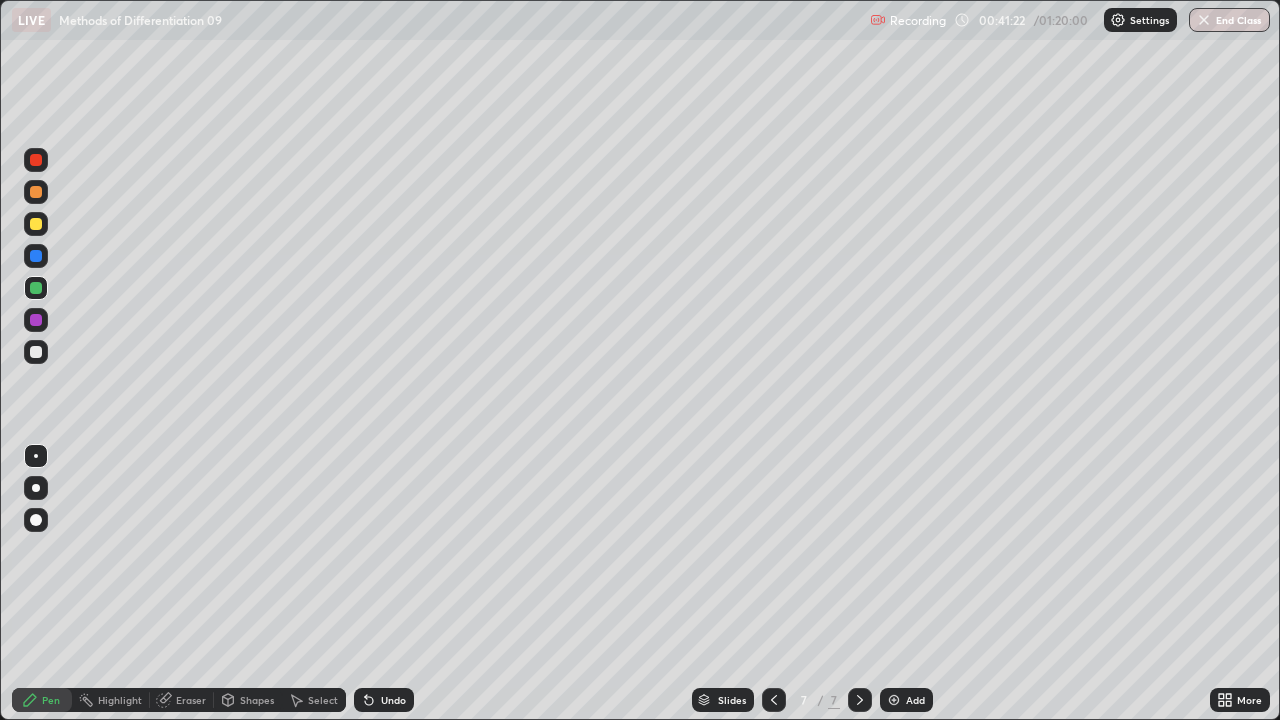 click on "Eraser" at bounding box center (191, 700) 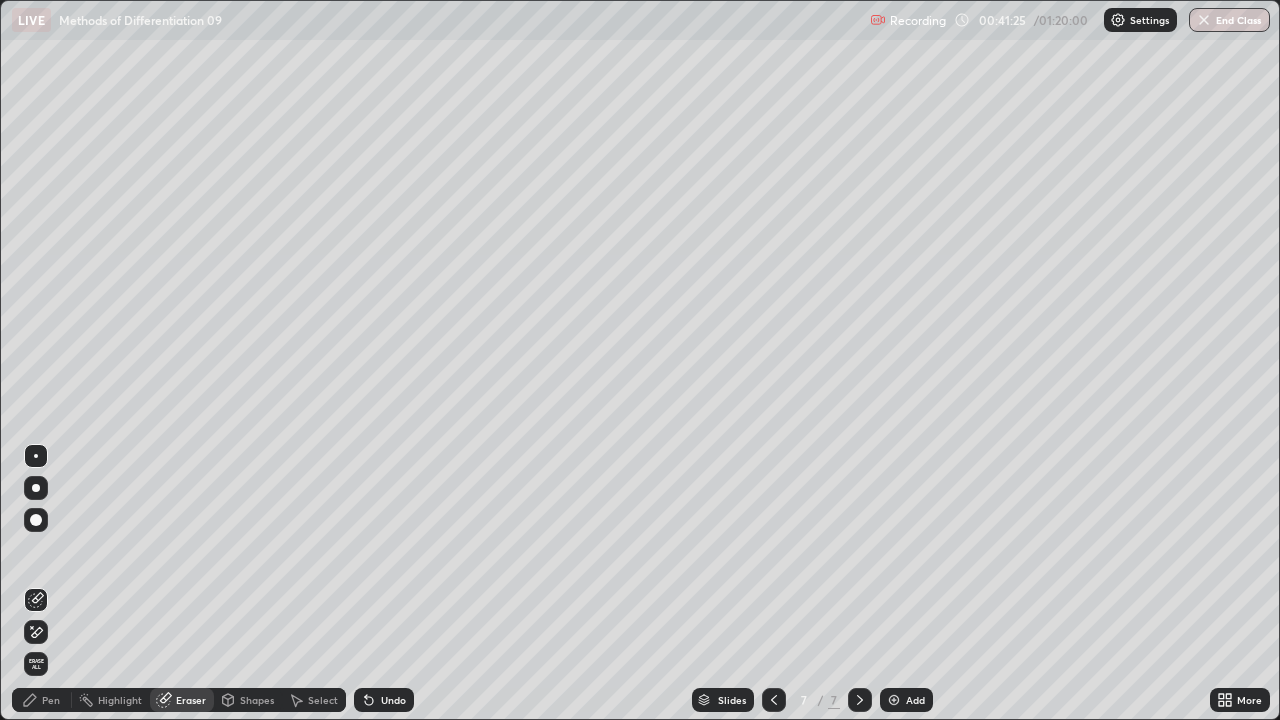 click on "Pen" at bounding box center (51, 700) 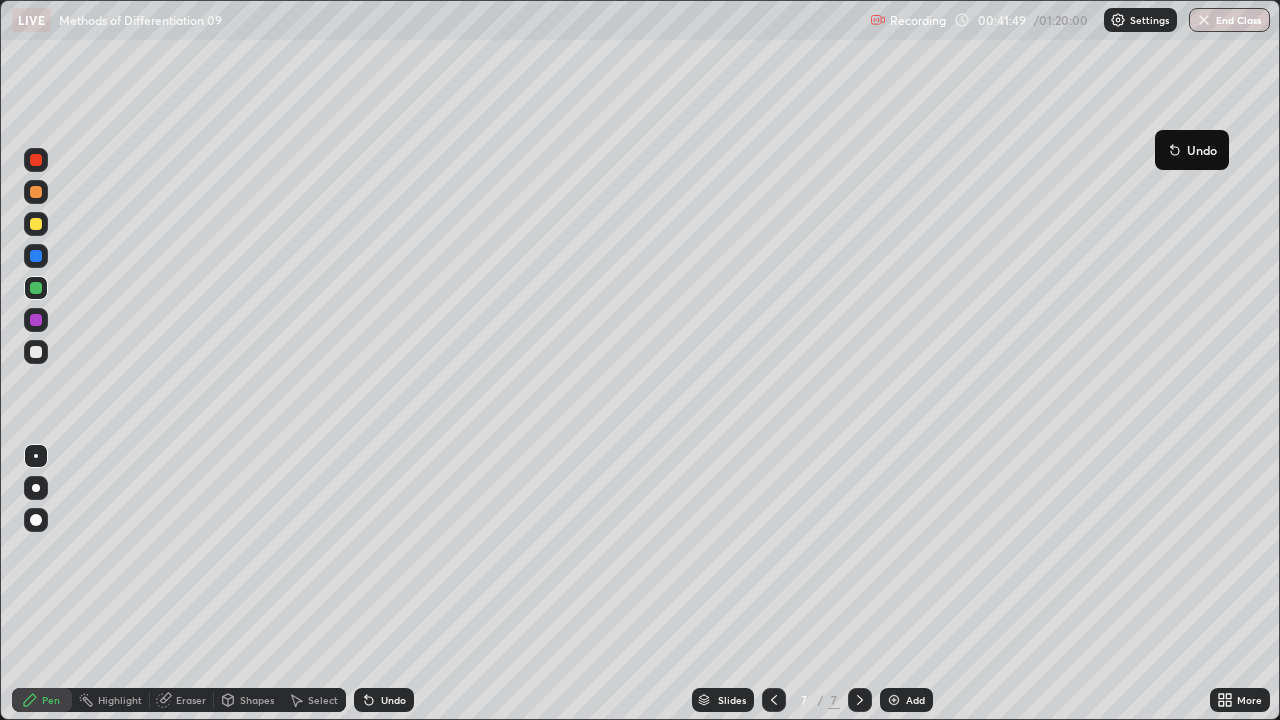 click on "Undo" at bounding box center [1202, 150] 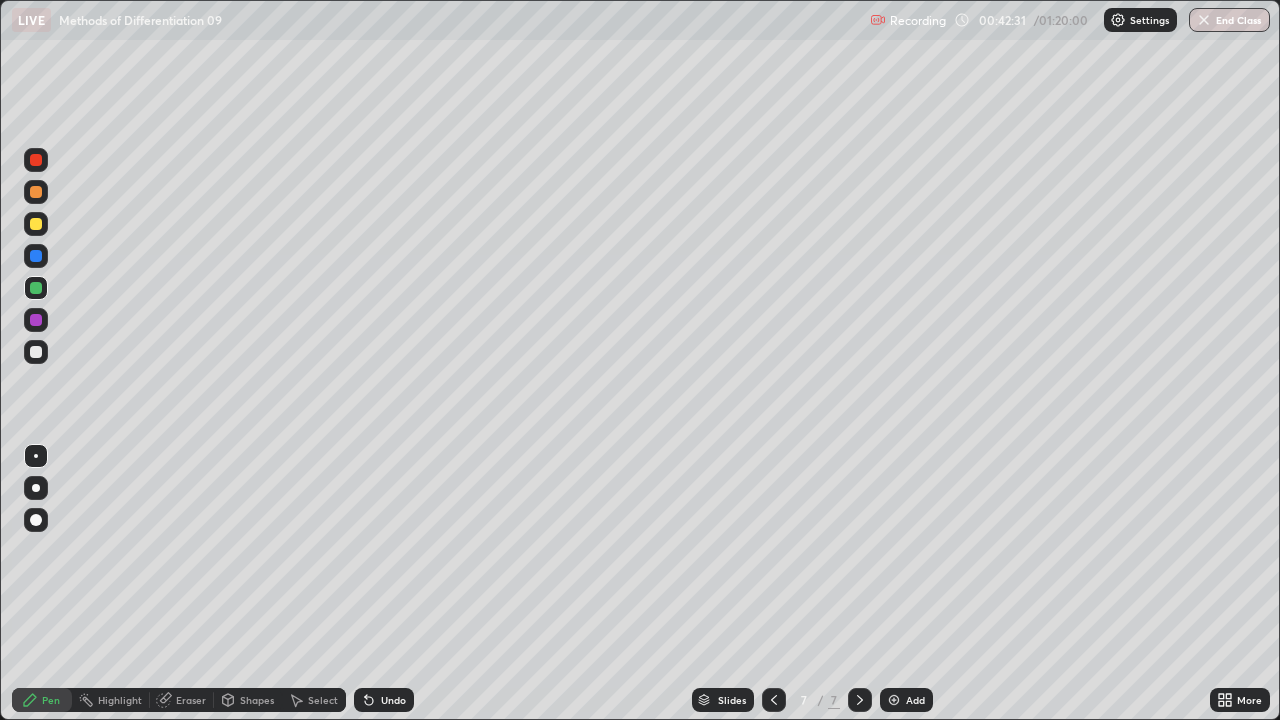 click on "Eraser" at bounding box center (191, 700) 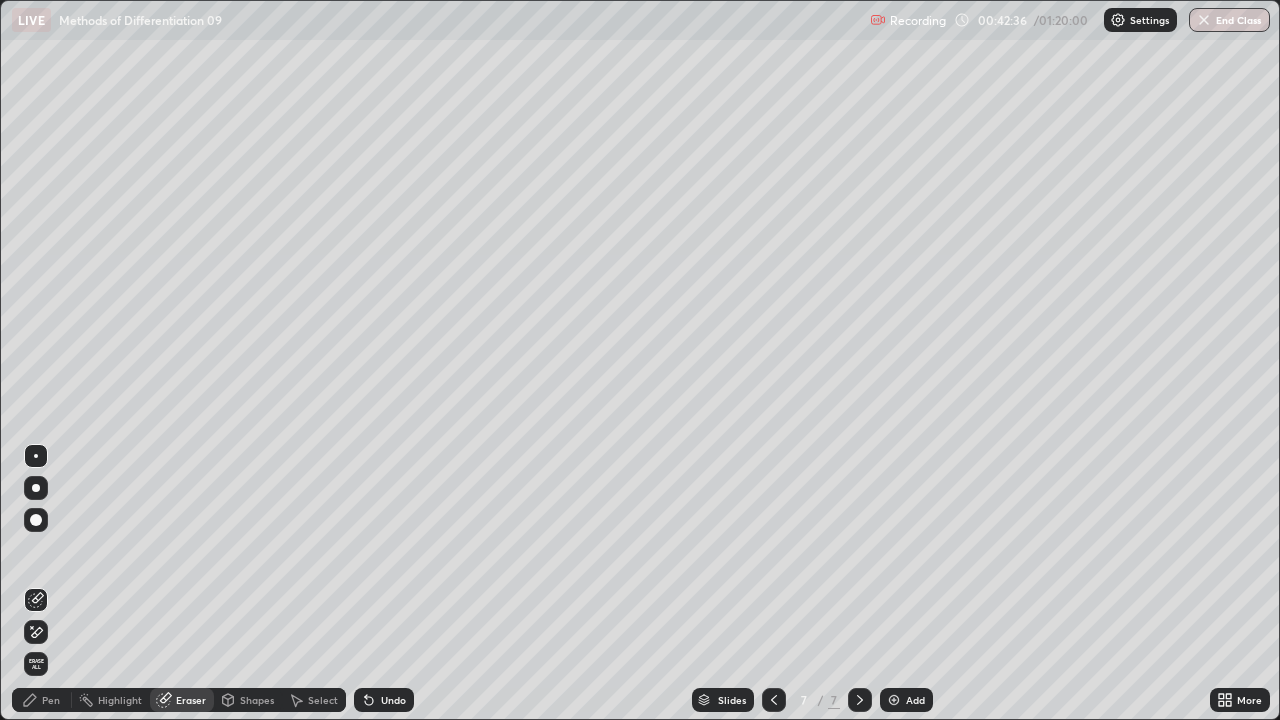 click on "Pen" at bounding box center [42, 700] 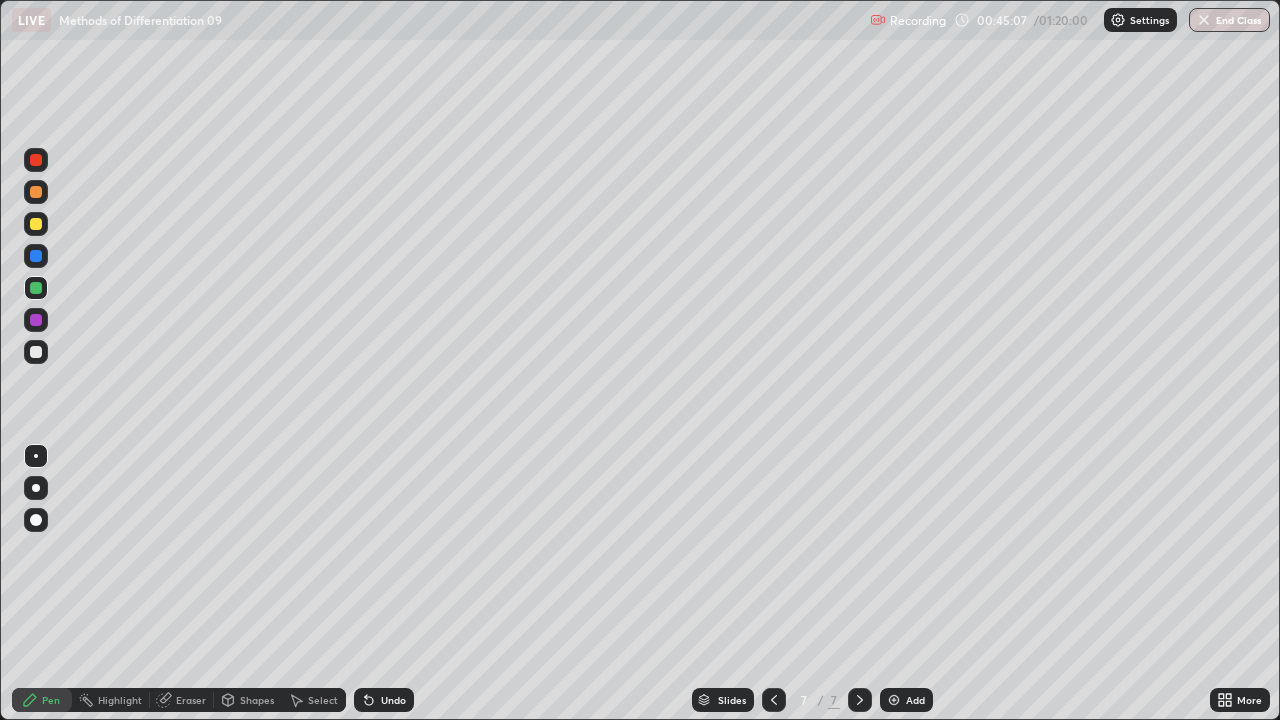 click on "Undo" at bounding box center [393, 700] 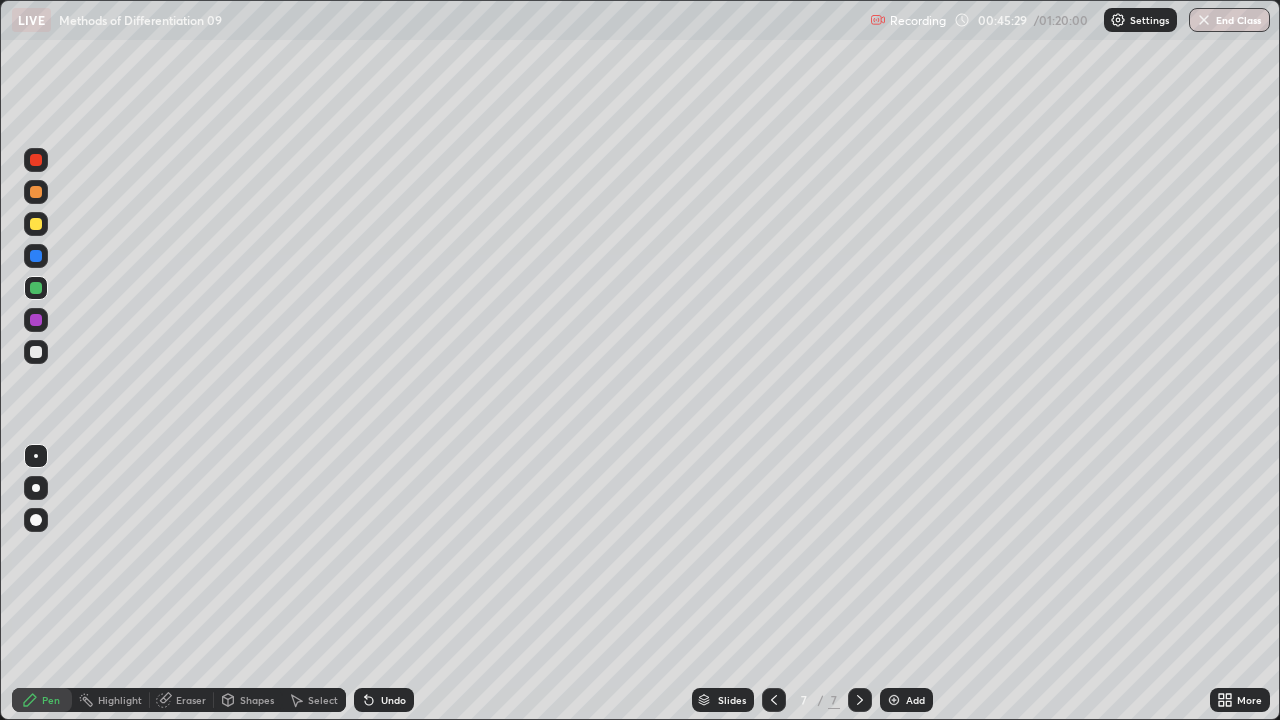 click on "Undo" at bounding box center [393, 700] 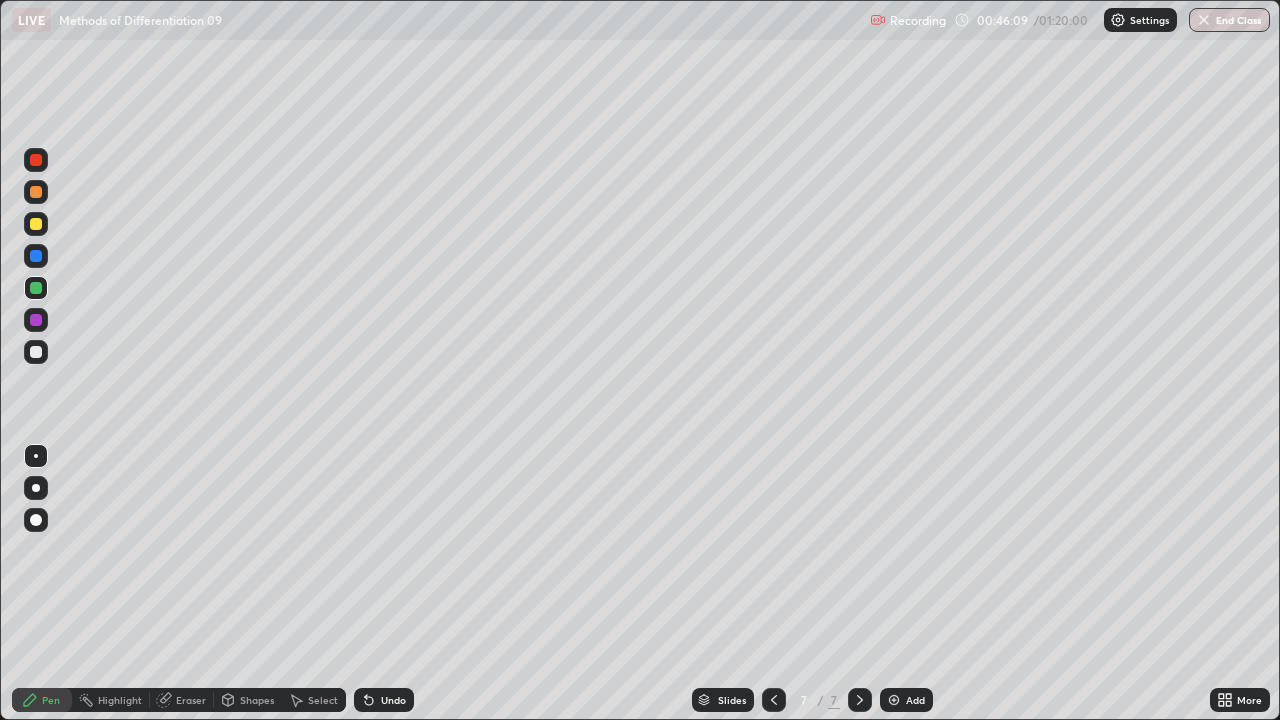 click at bounding box center [36, 224] 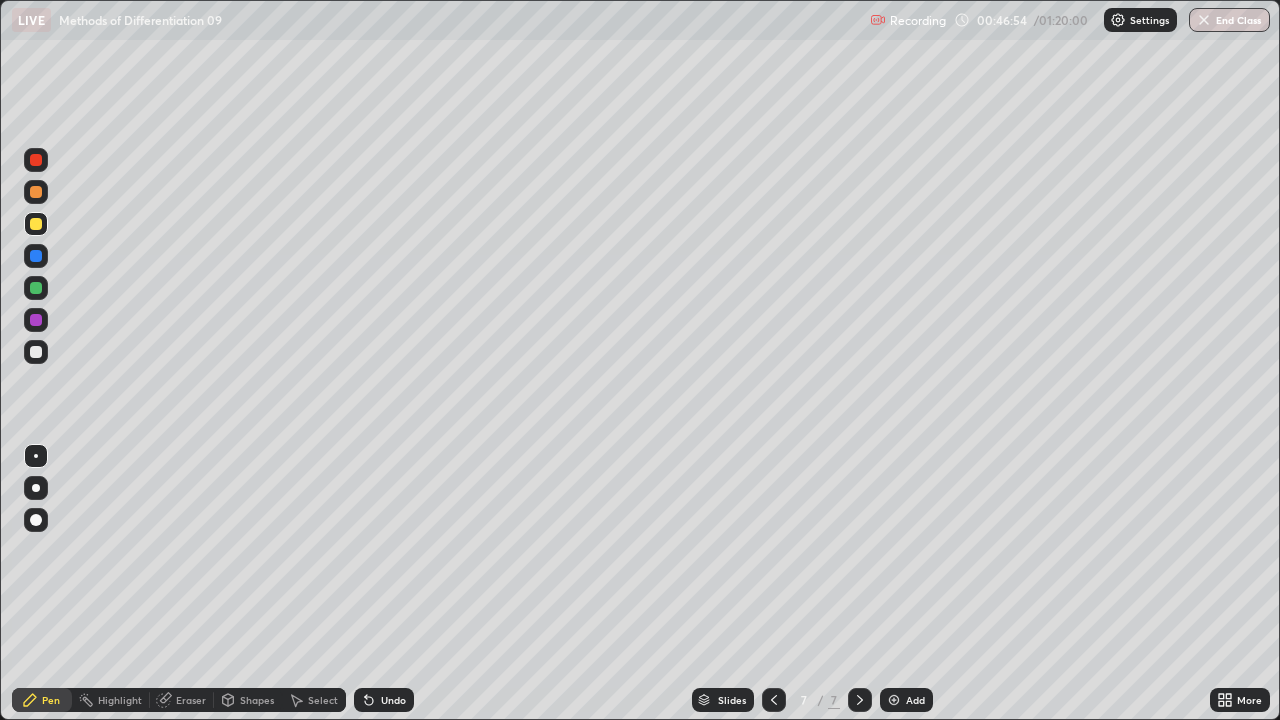 click at bounding box center [36, 352] 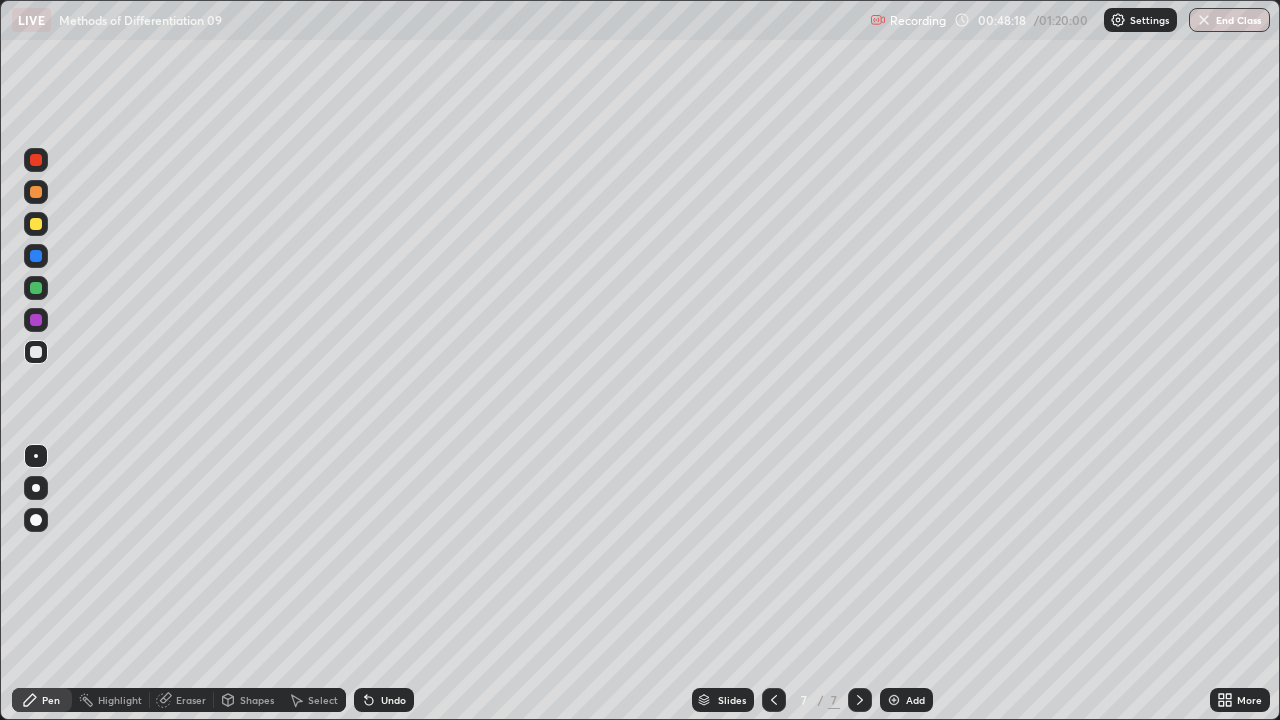 click on "Undo" at bounding box center [393, 700] 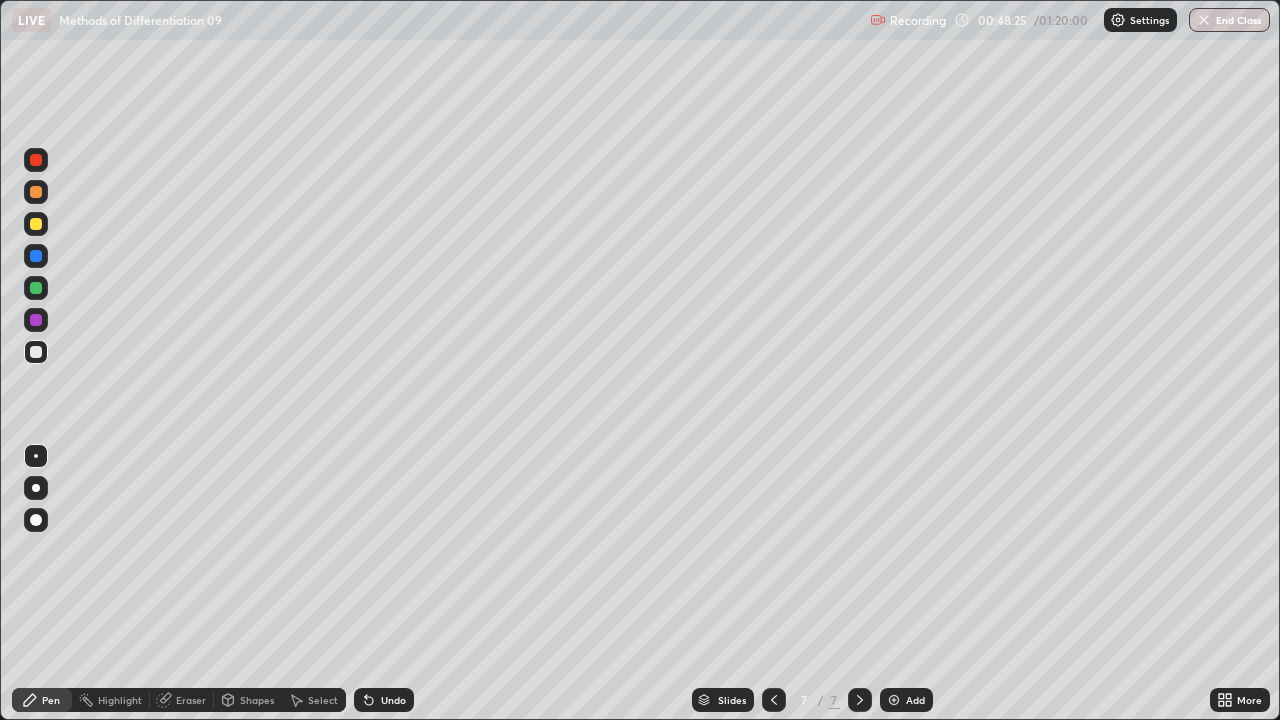 click on "Undo" at bounding box center (393, 700) 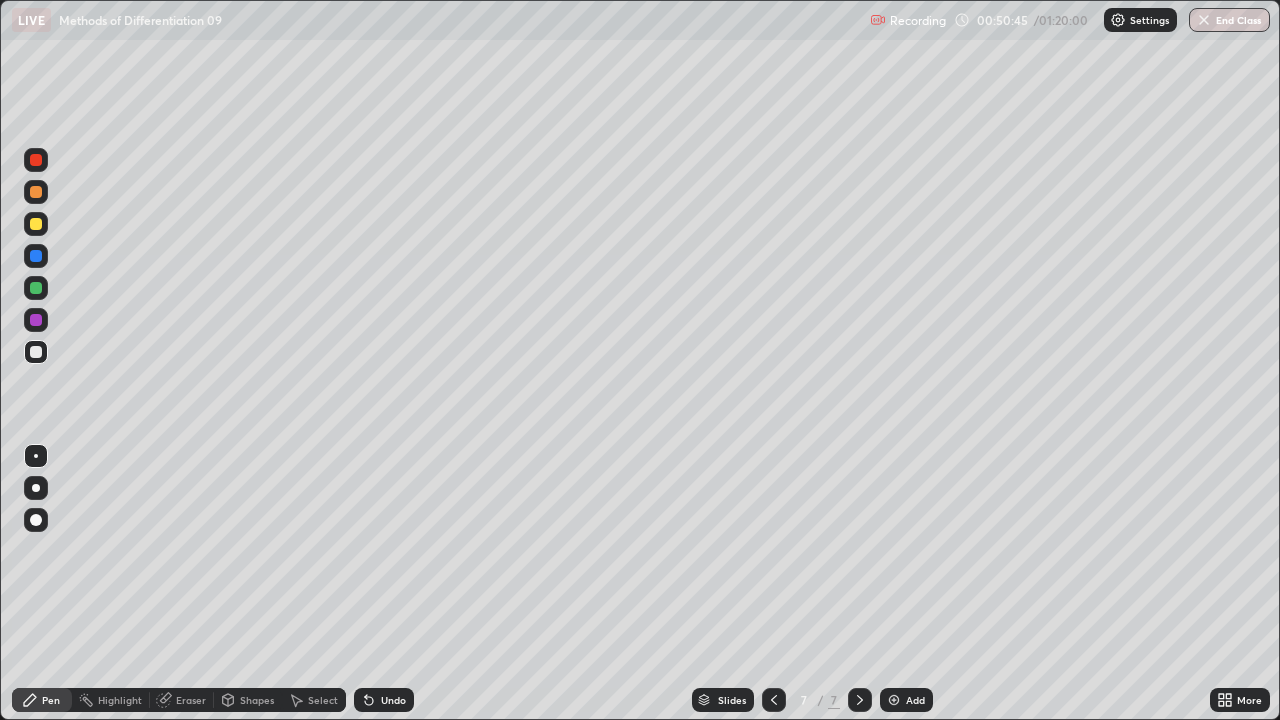 click on "Add" at bounding box center [915, 700] 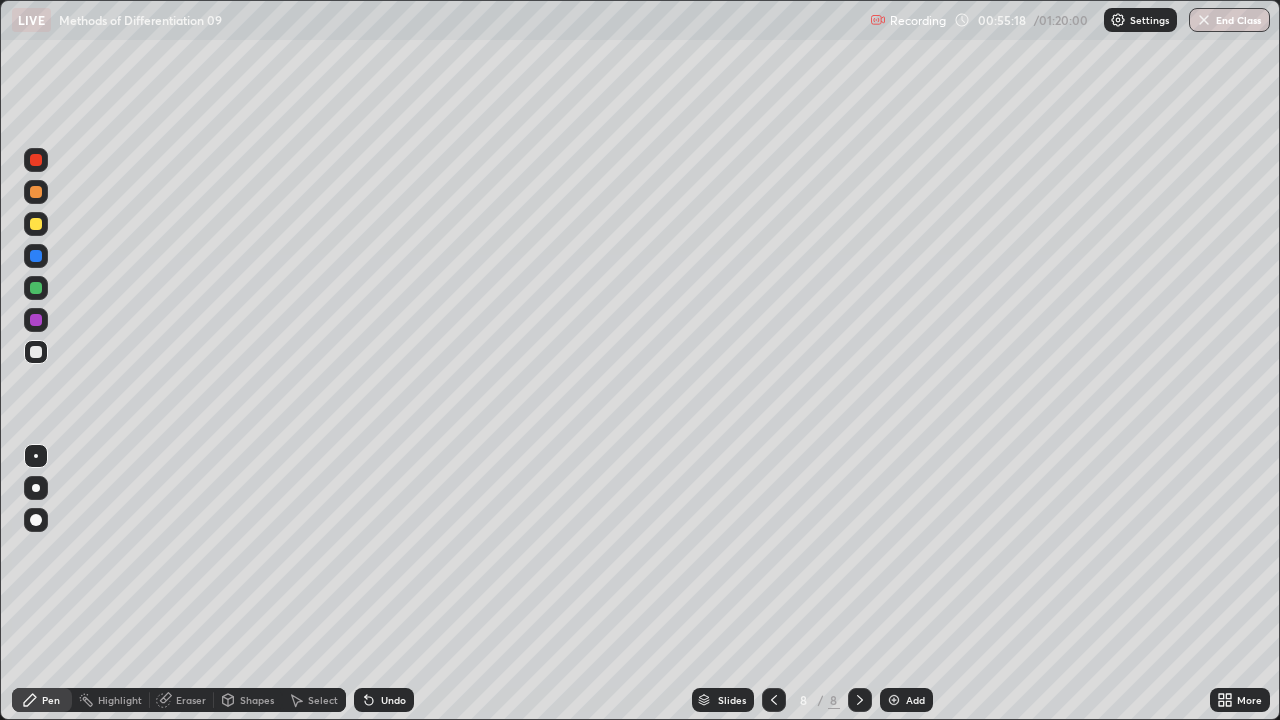 click at bounding box center [36, 224] 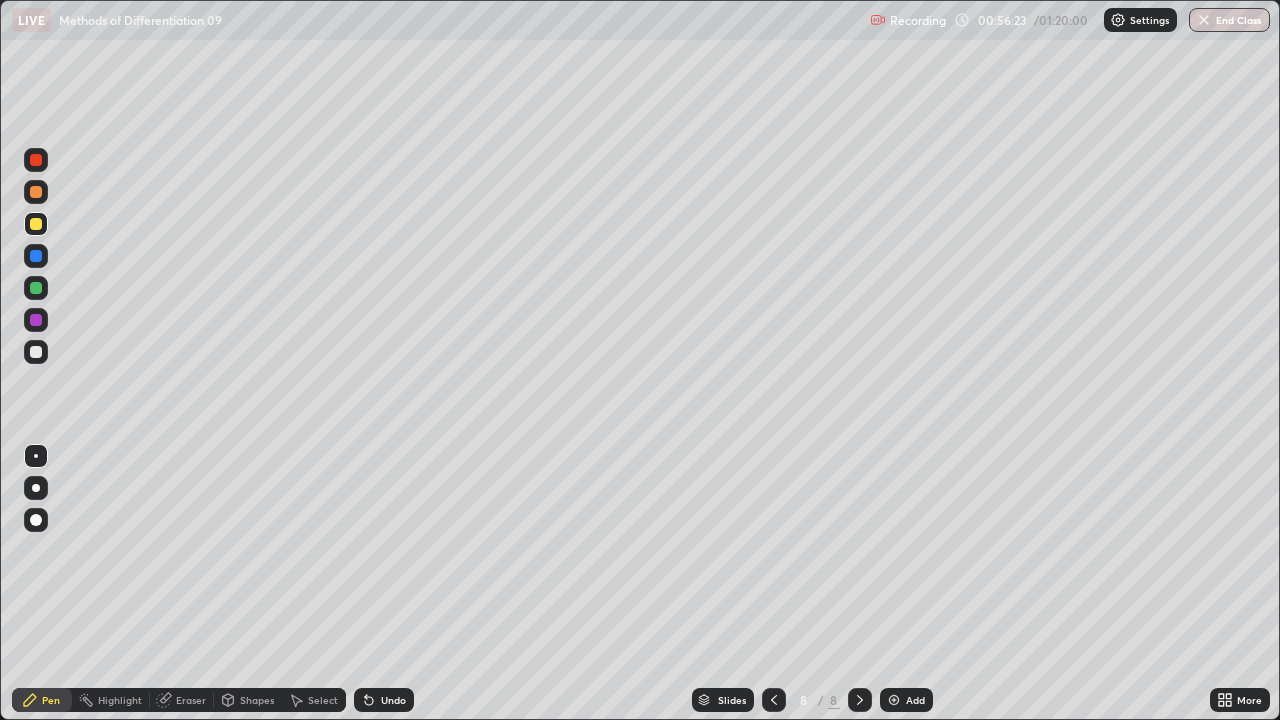 click at bounding box center (36, 288) 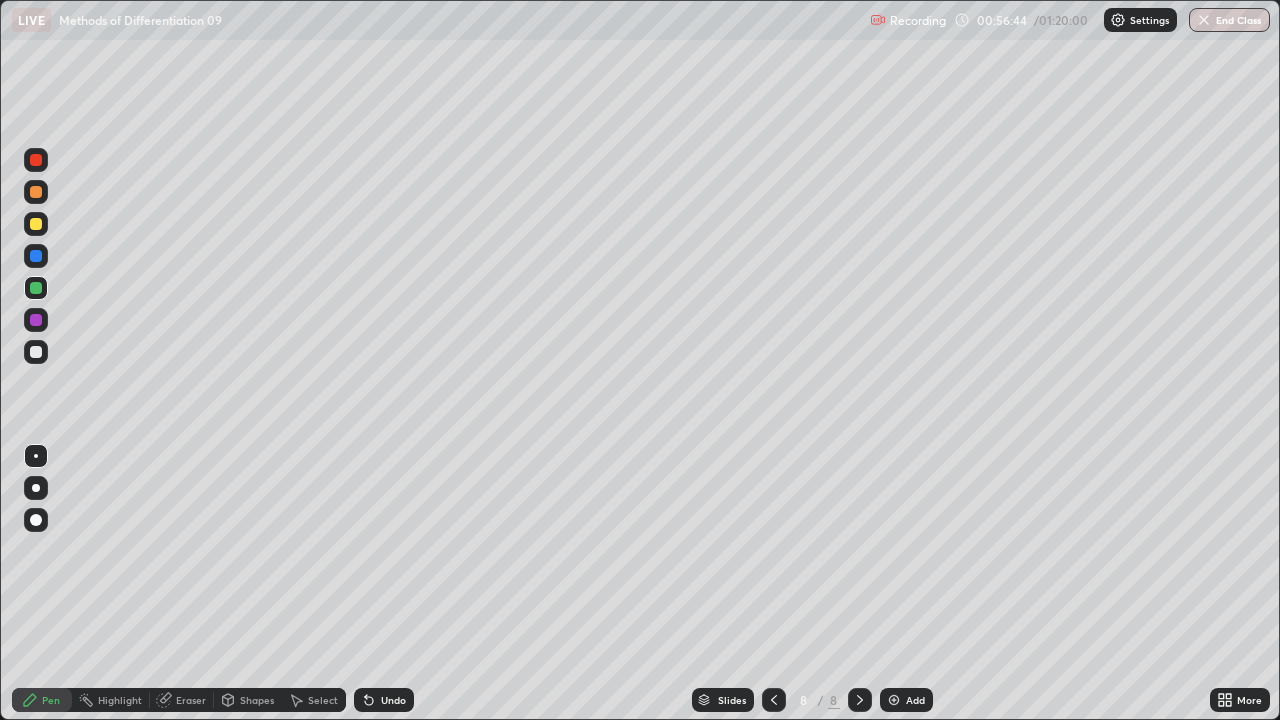 click at bounding box center [36, 320] 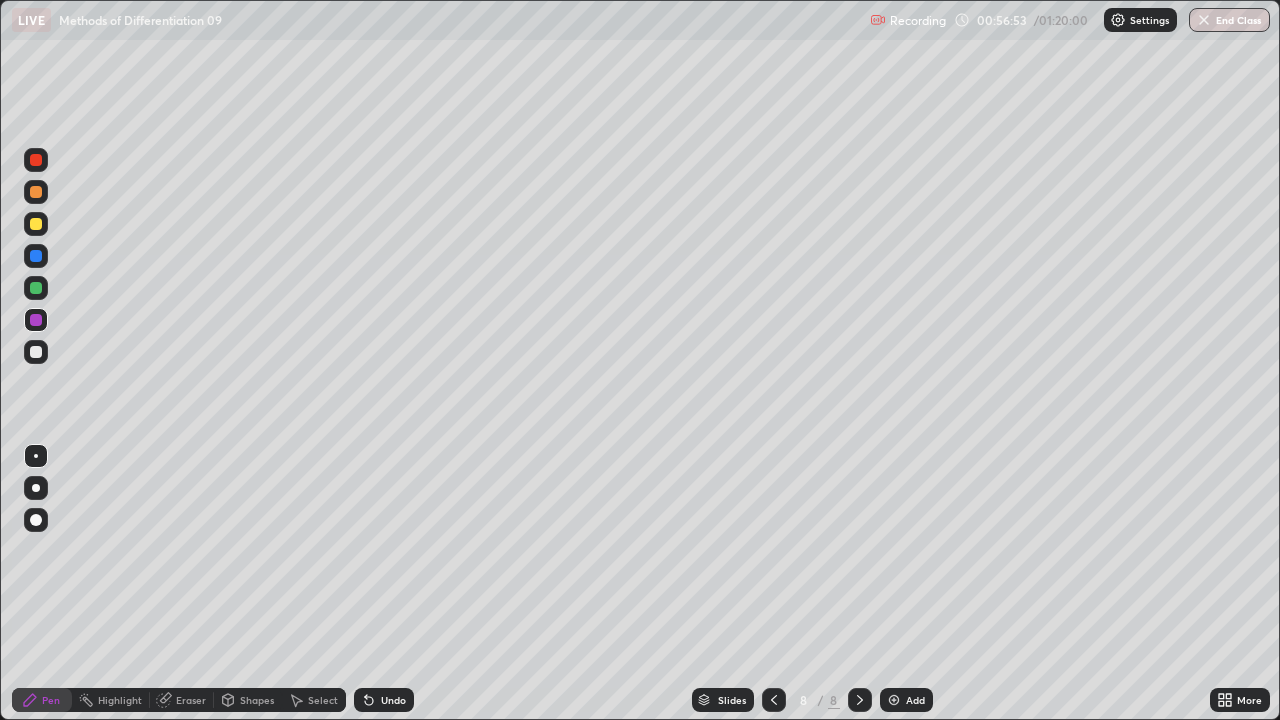 click 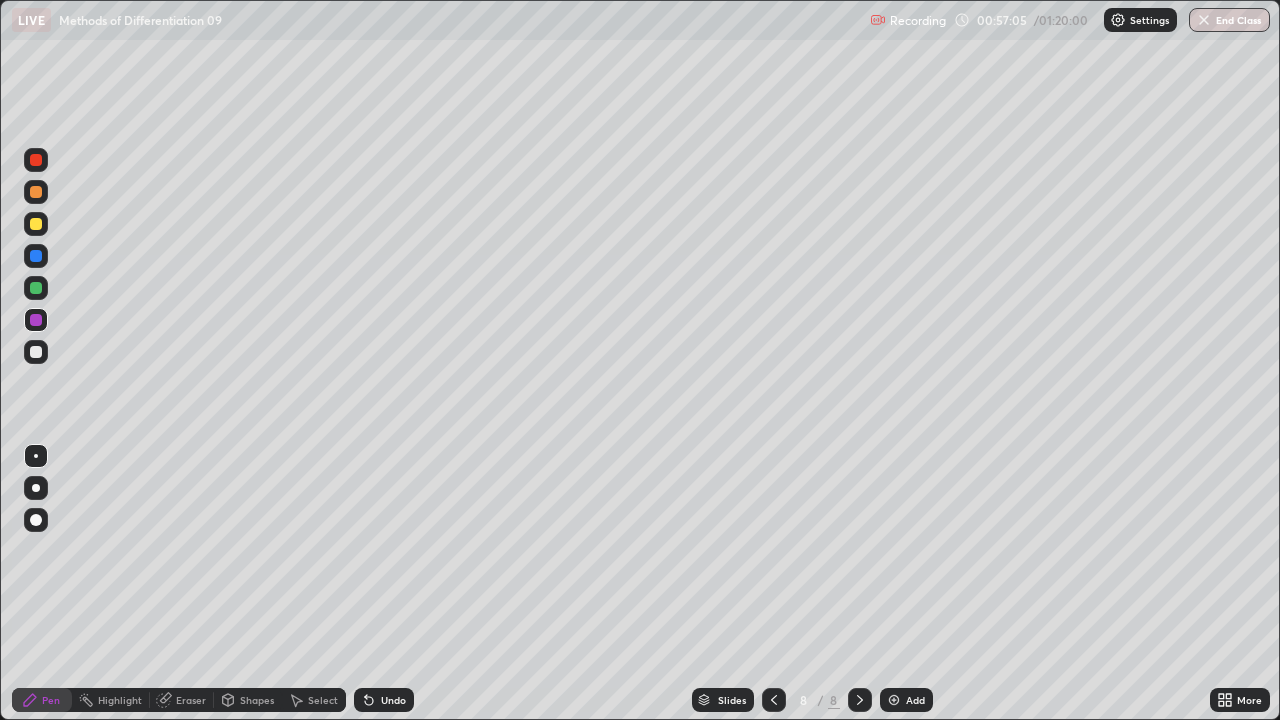 click on "Undo" at bounding box center [384, 700] 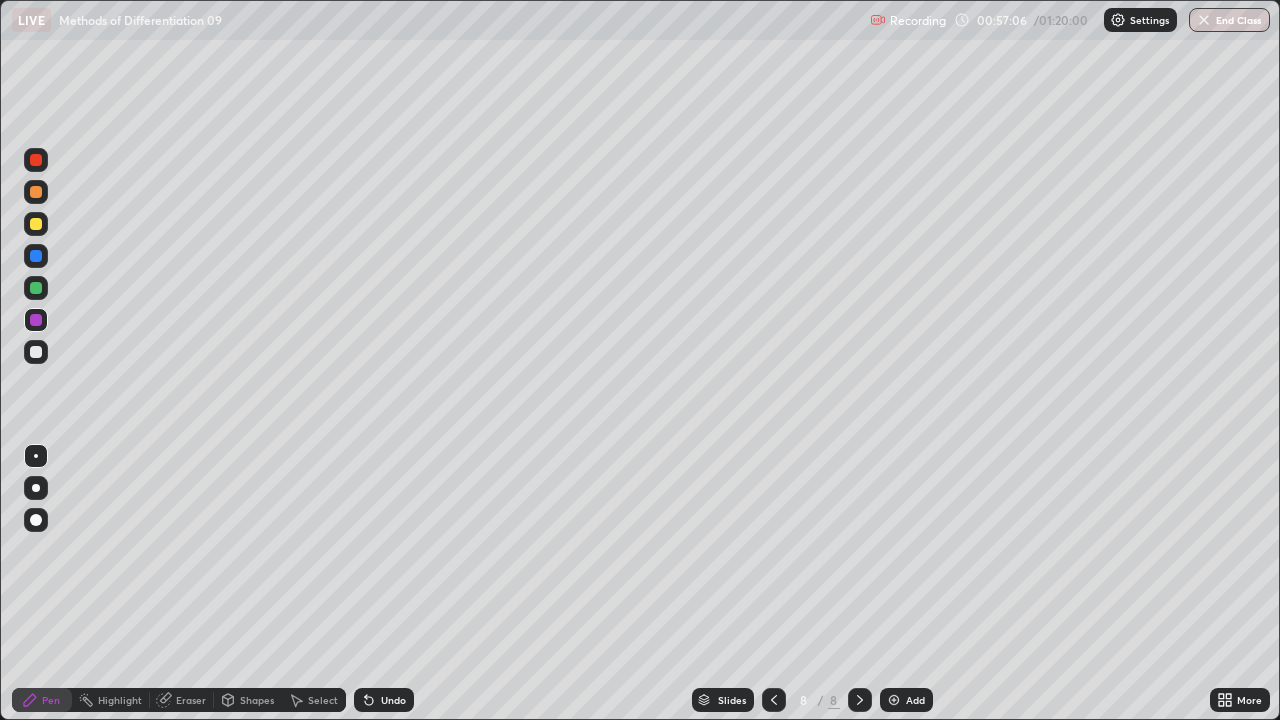 click 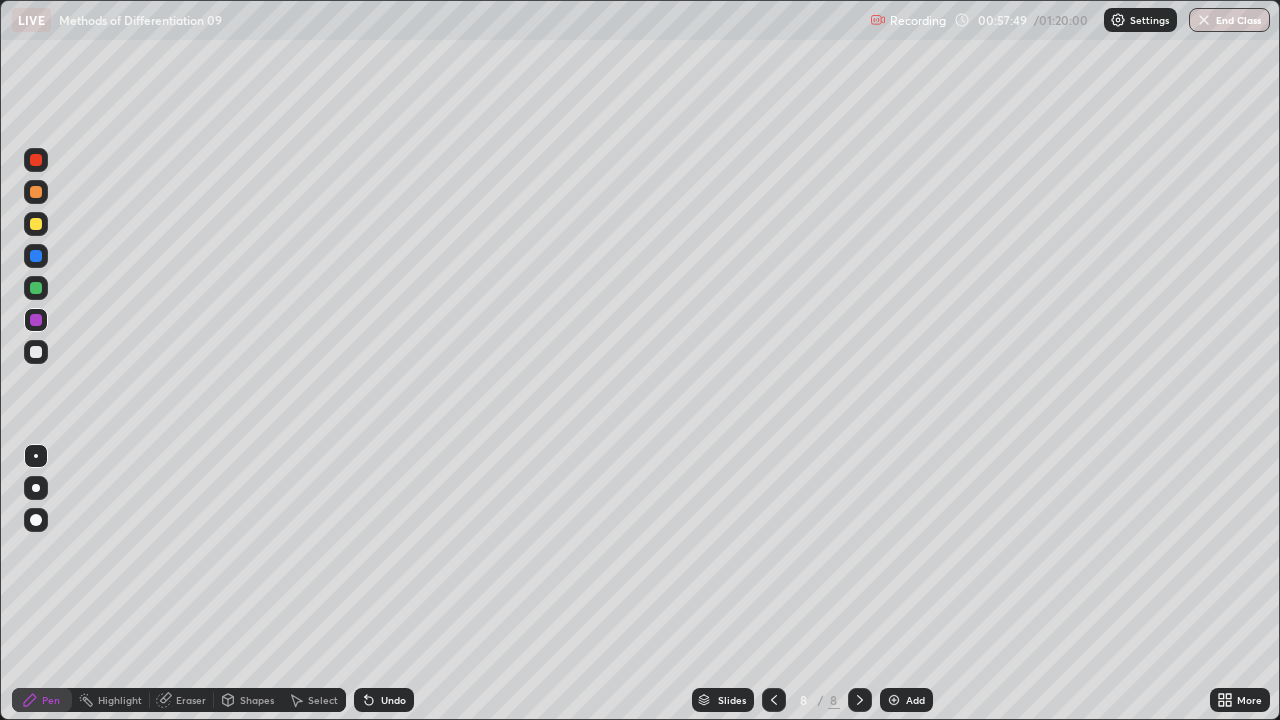 click on "Undo" at bounding box center (393, 700) 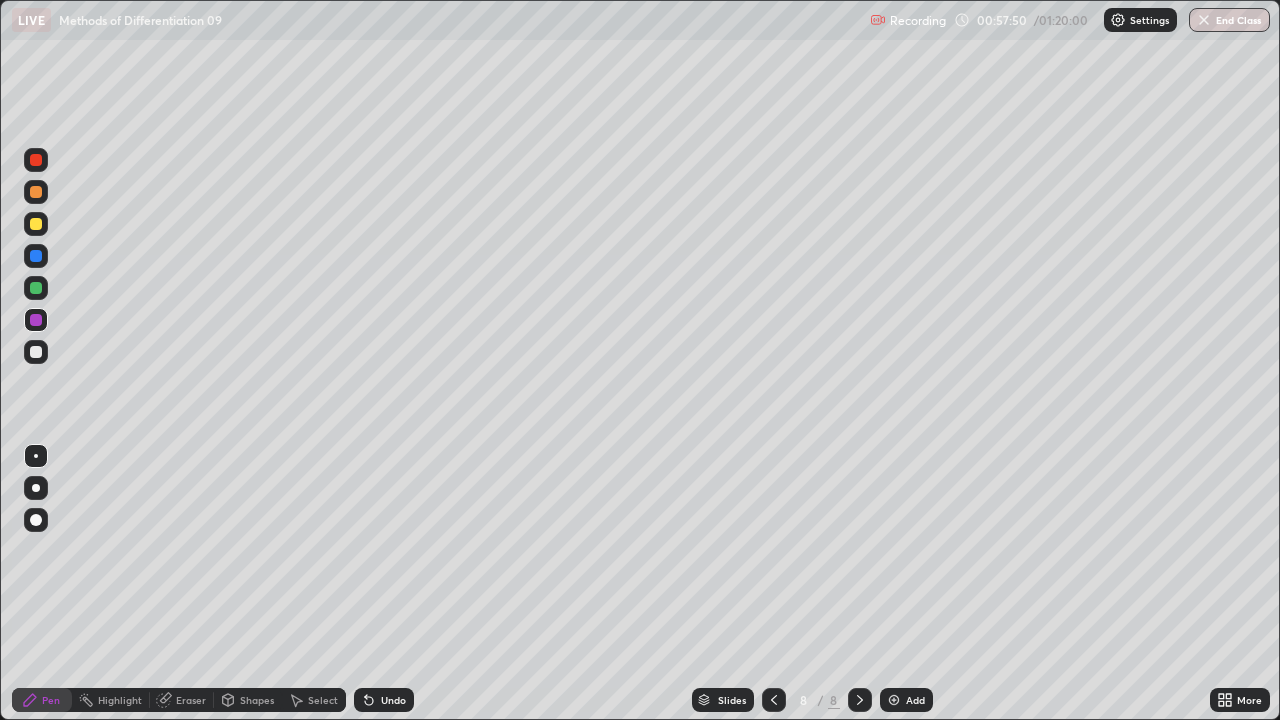 click on "Undo" at bounding box center [393, 700] 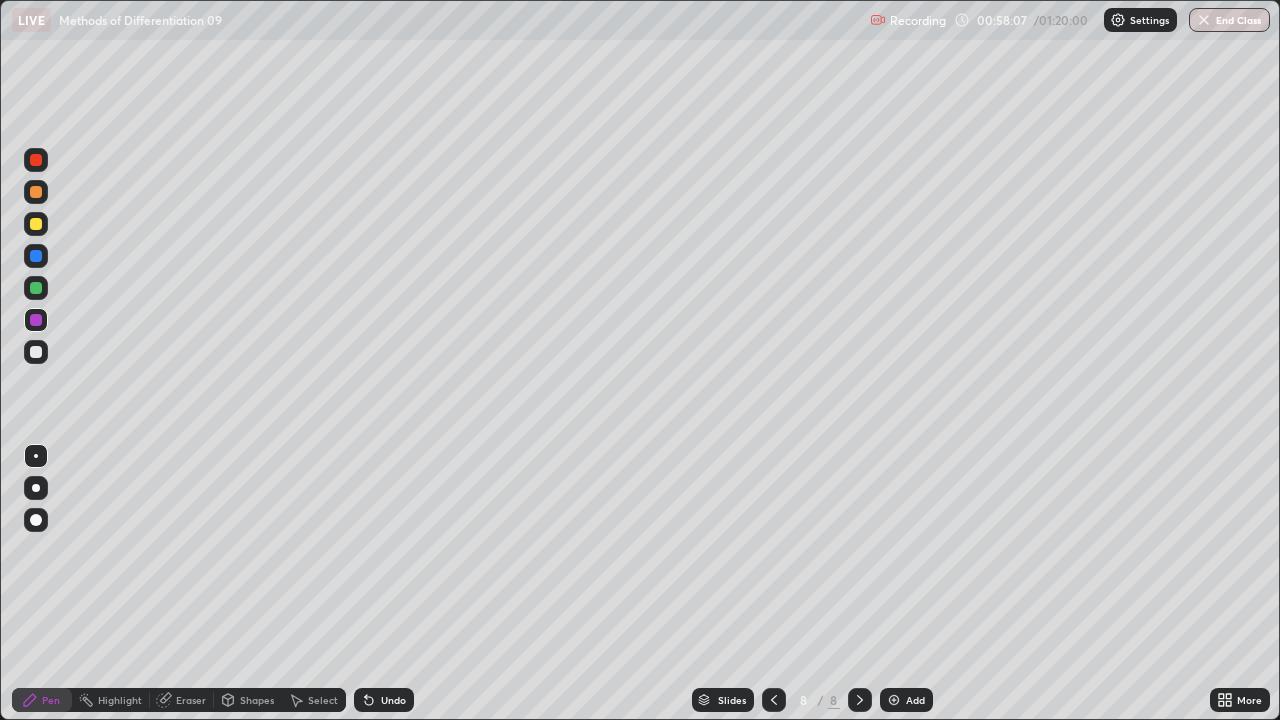 click on "Undo" at bounding box center (393, 700) 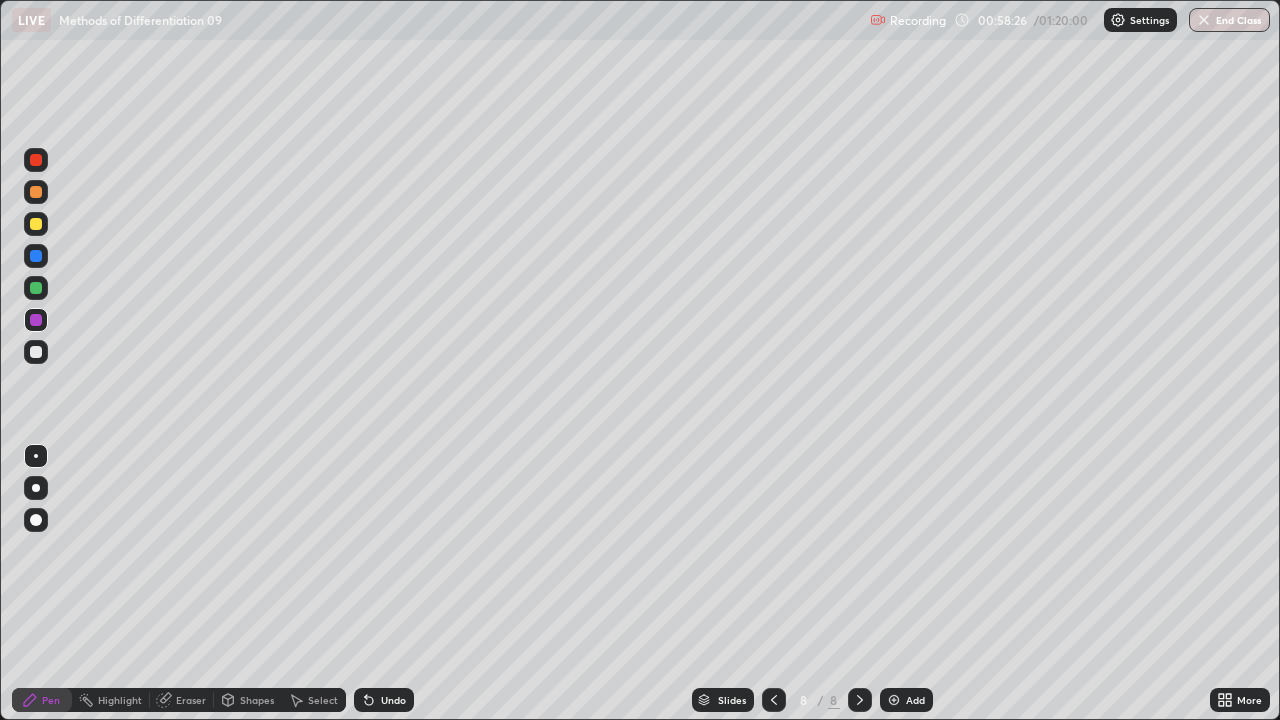 click on "Add" at bounding box center (906, 700) 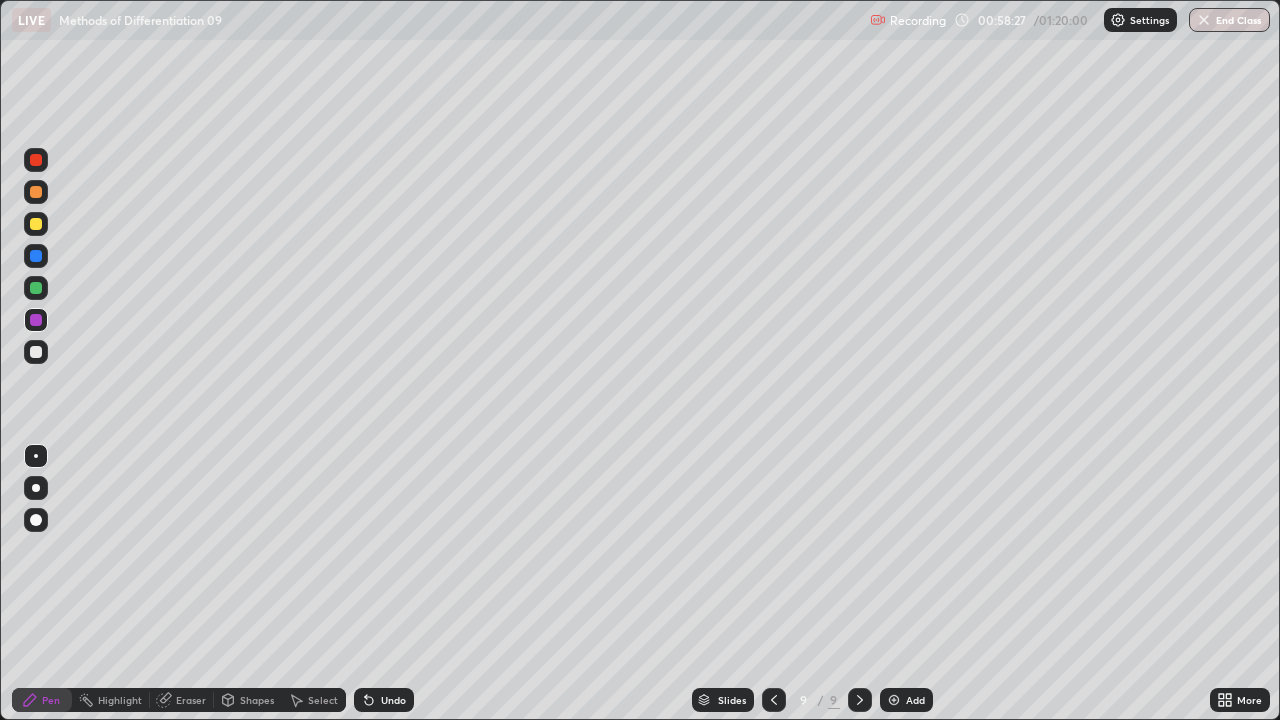 click at bounding box center (36, 288) 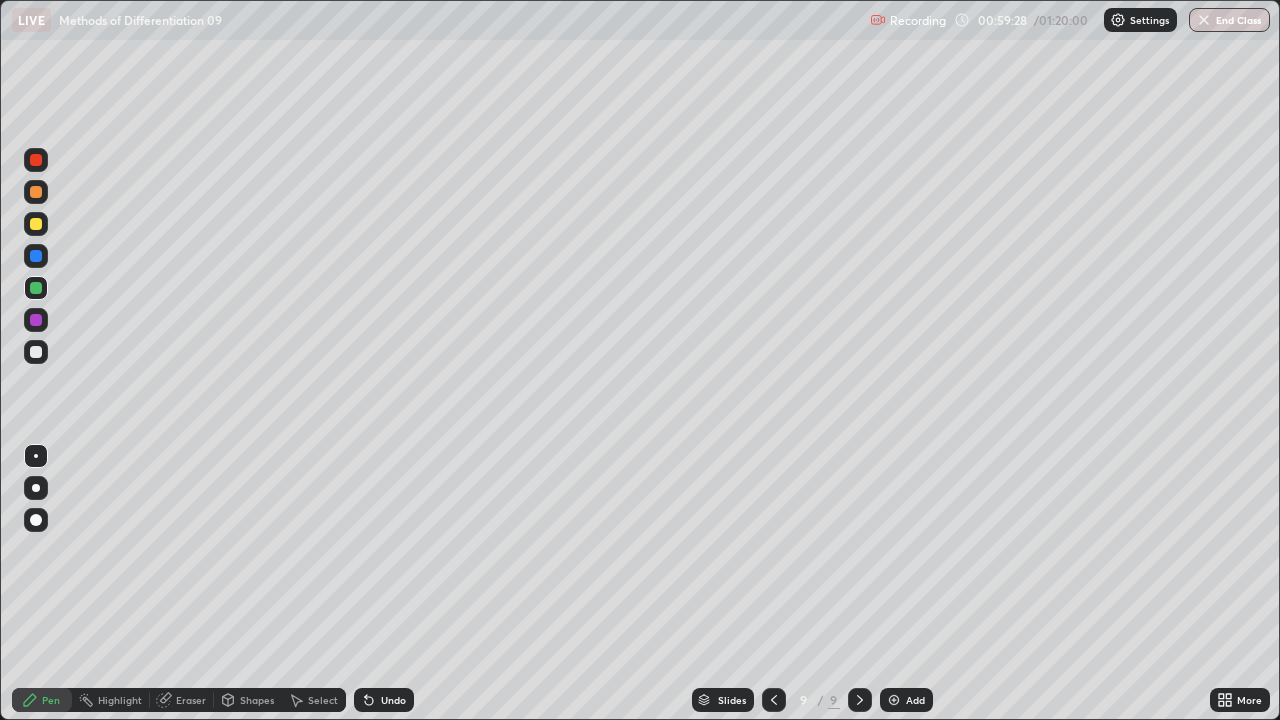 click on "Eraser" at bounding box center (182, 700) 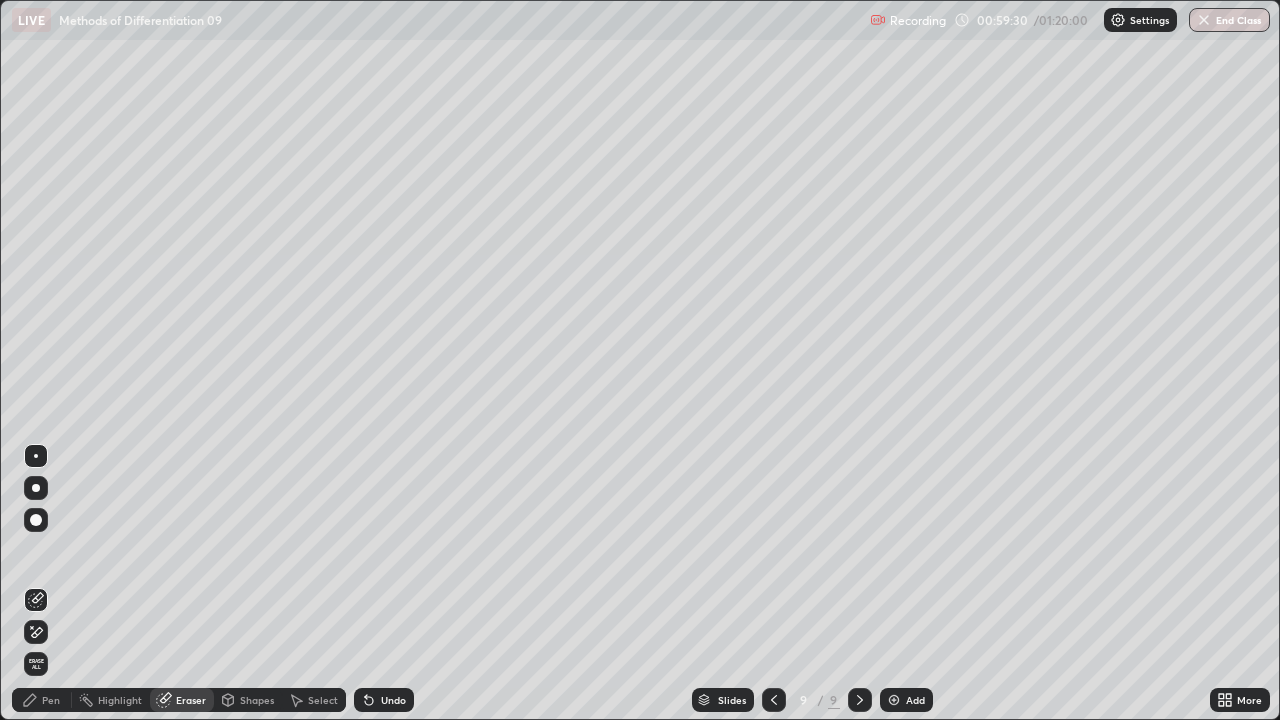 click on "Pen" at bounding box center (42, 700) 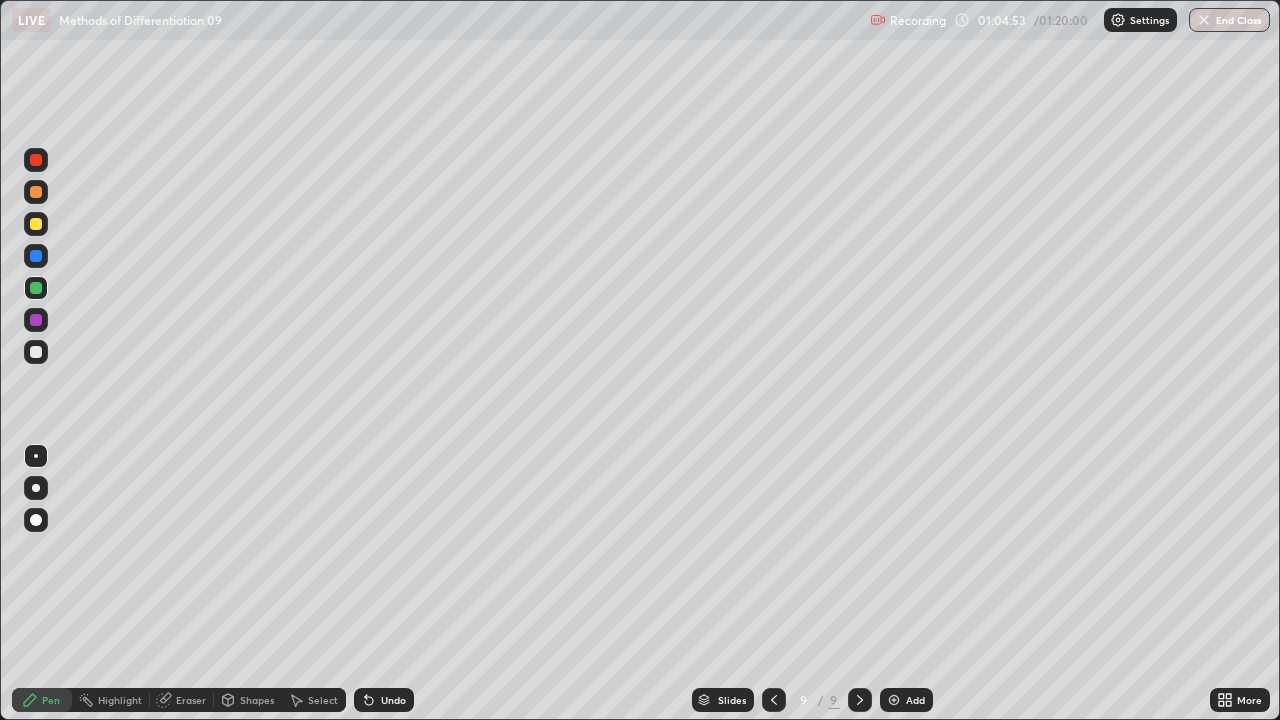 click at bounding box center (36, 224) 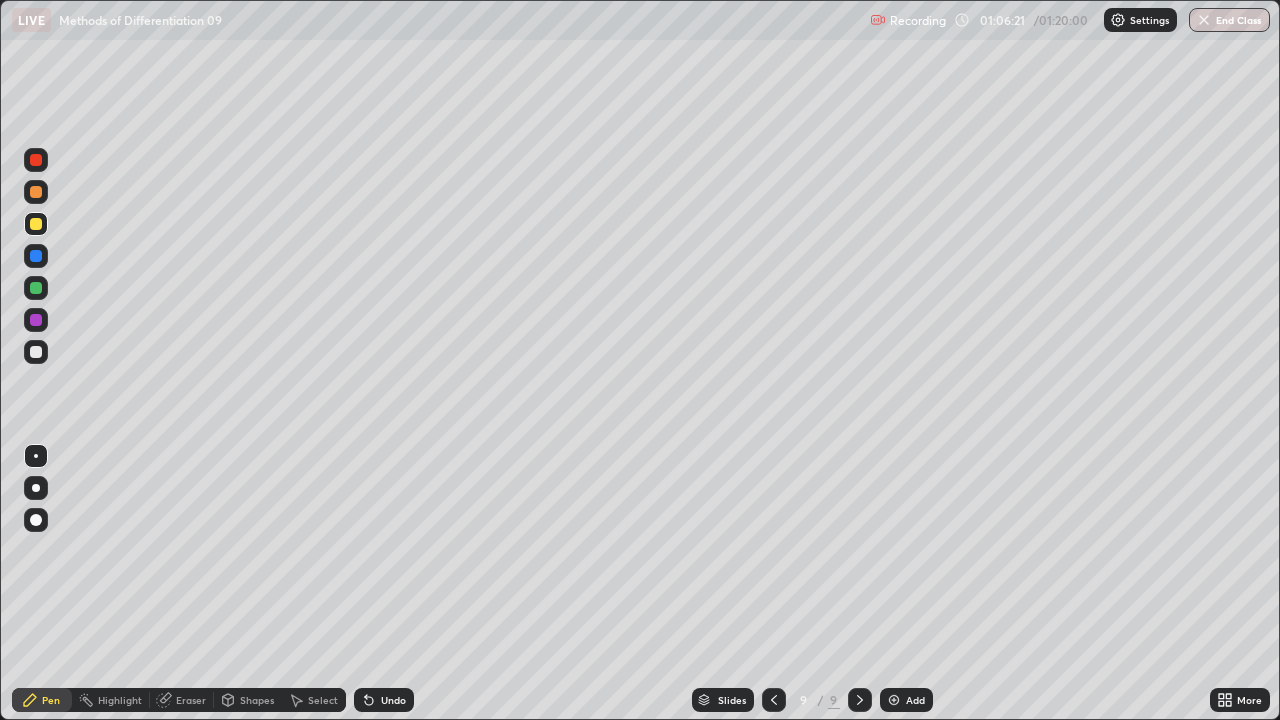 click on "Undo" at bounding box center (393, 700) 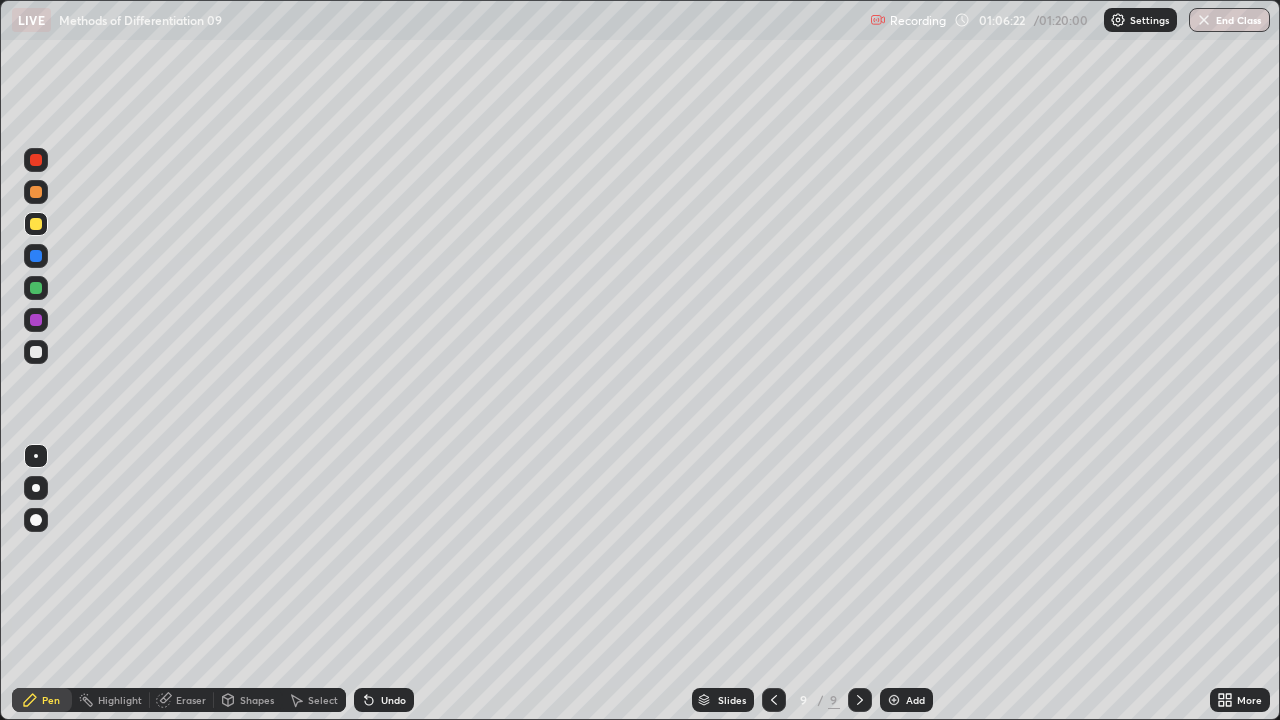 click on "Undo" at bounding box center [393, 700] 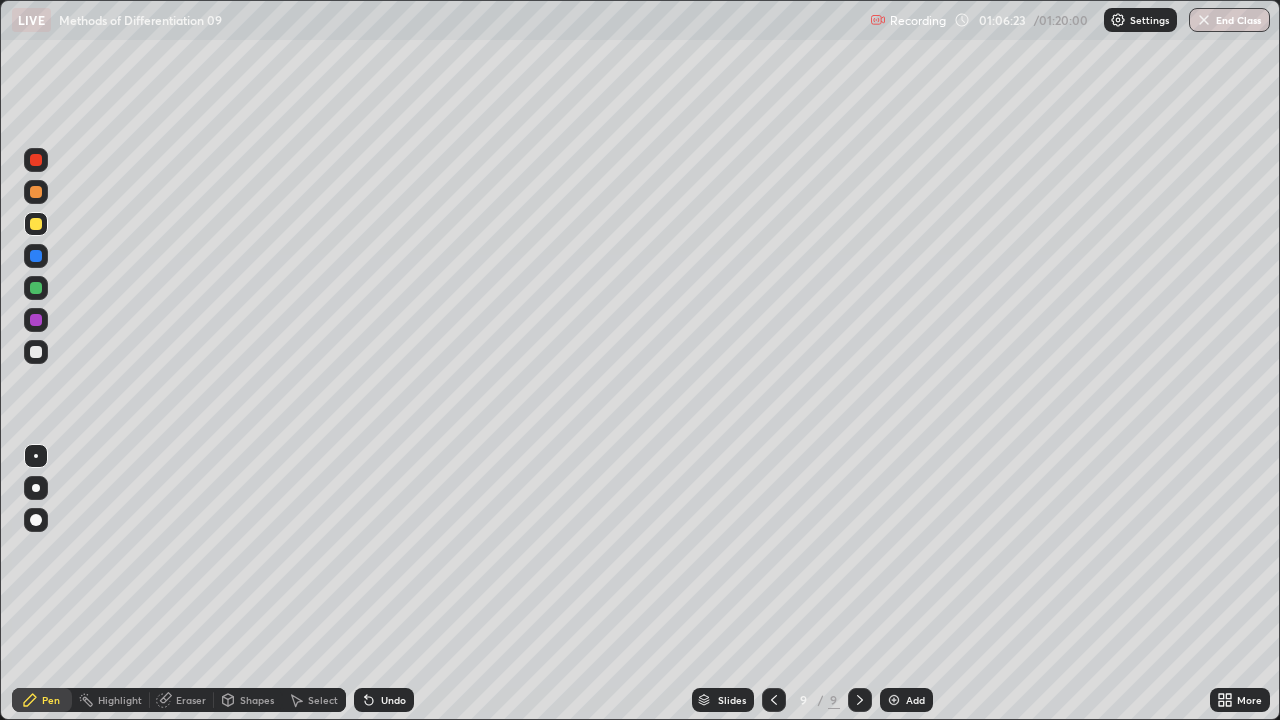 click on "Undo" at bounding box center (384, 700) 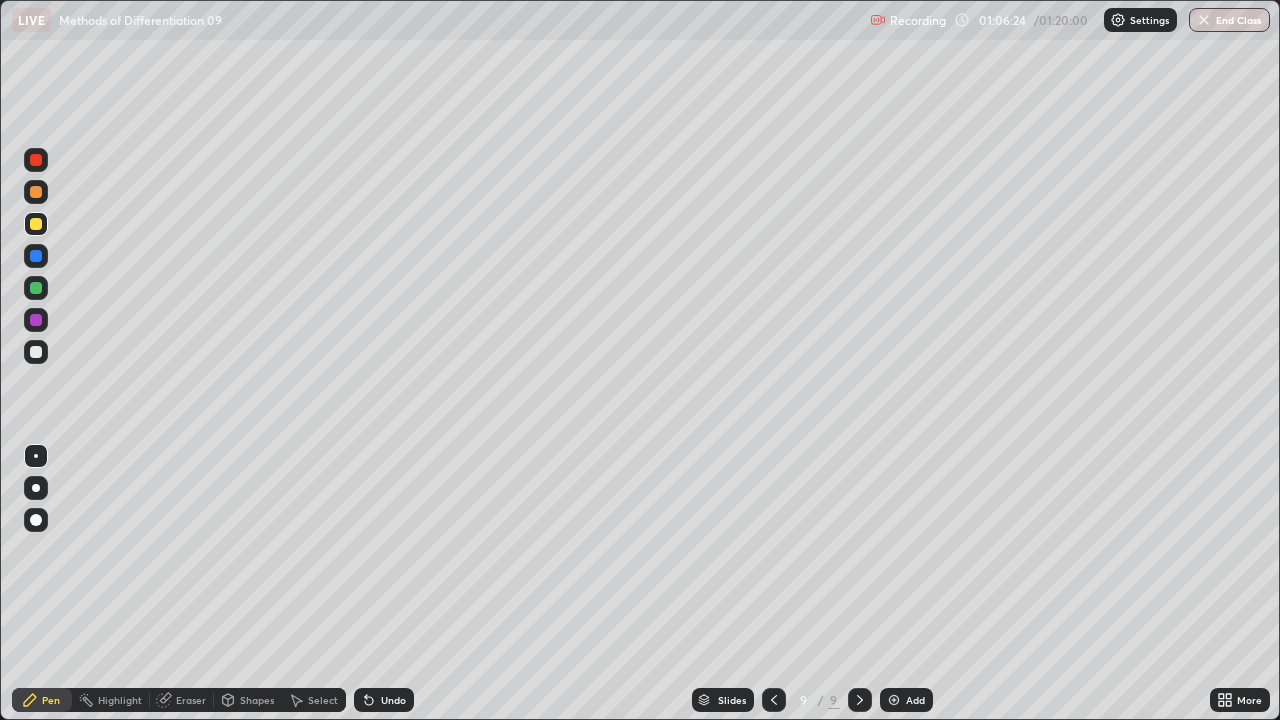 click on "Undo" at bounding box center (393, 700) 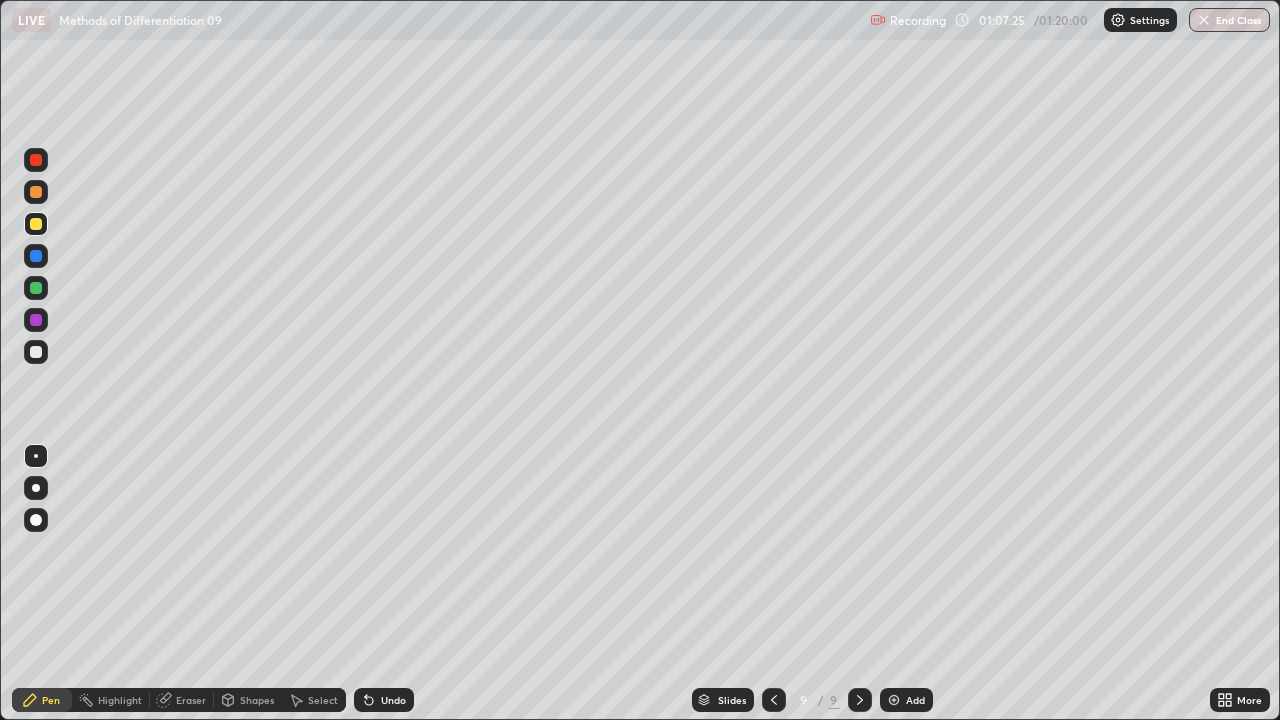 click at bounding box center (36, 288) 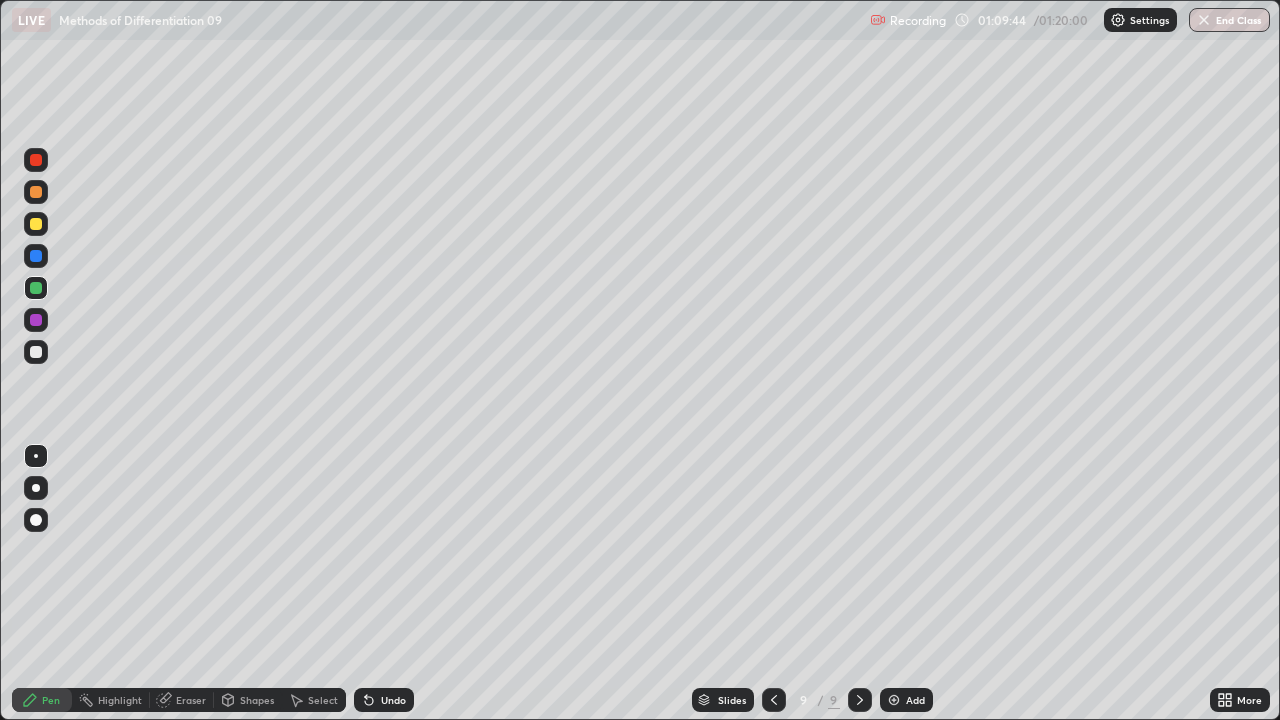 click on "Undo" at bounding box center (393, 700) 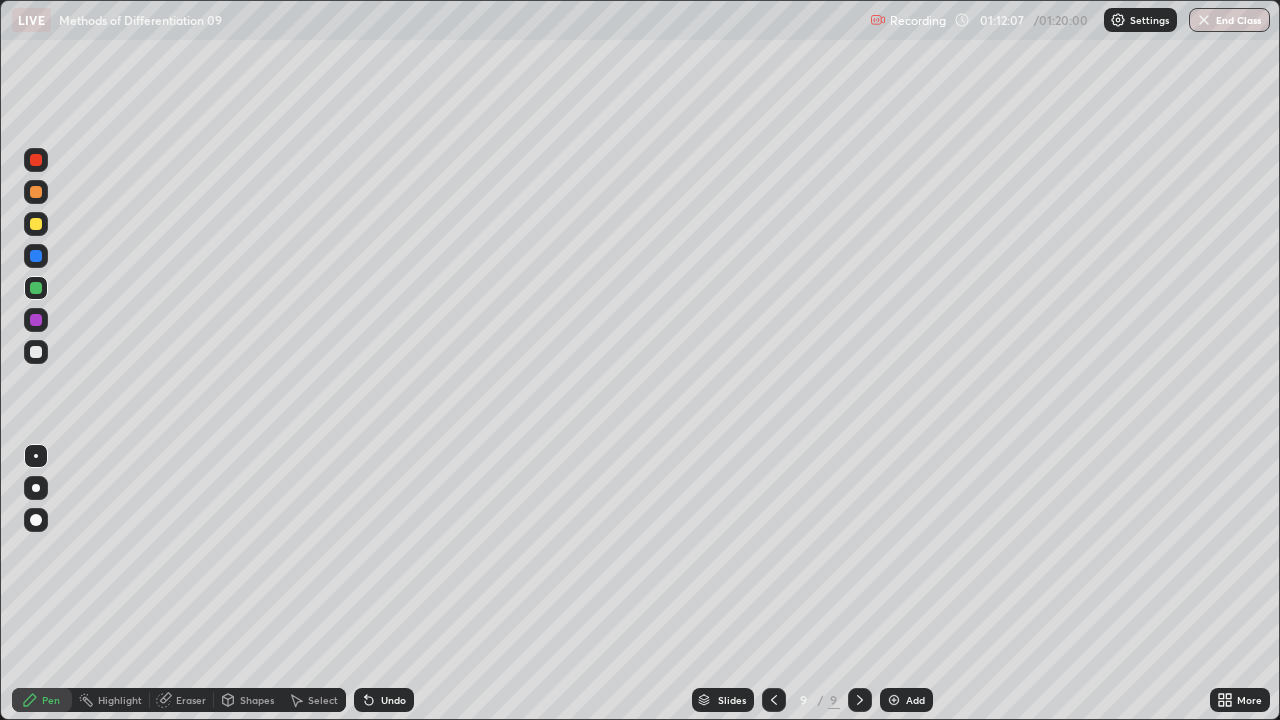 click on "Add" at bounding box center [915, 700] 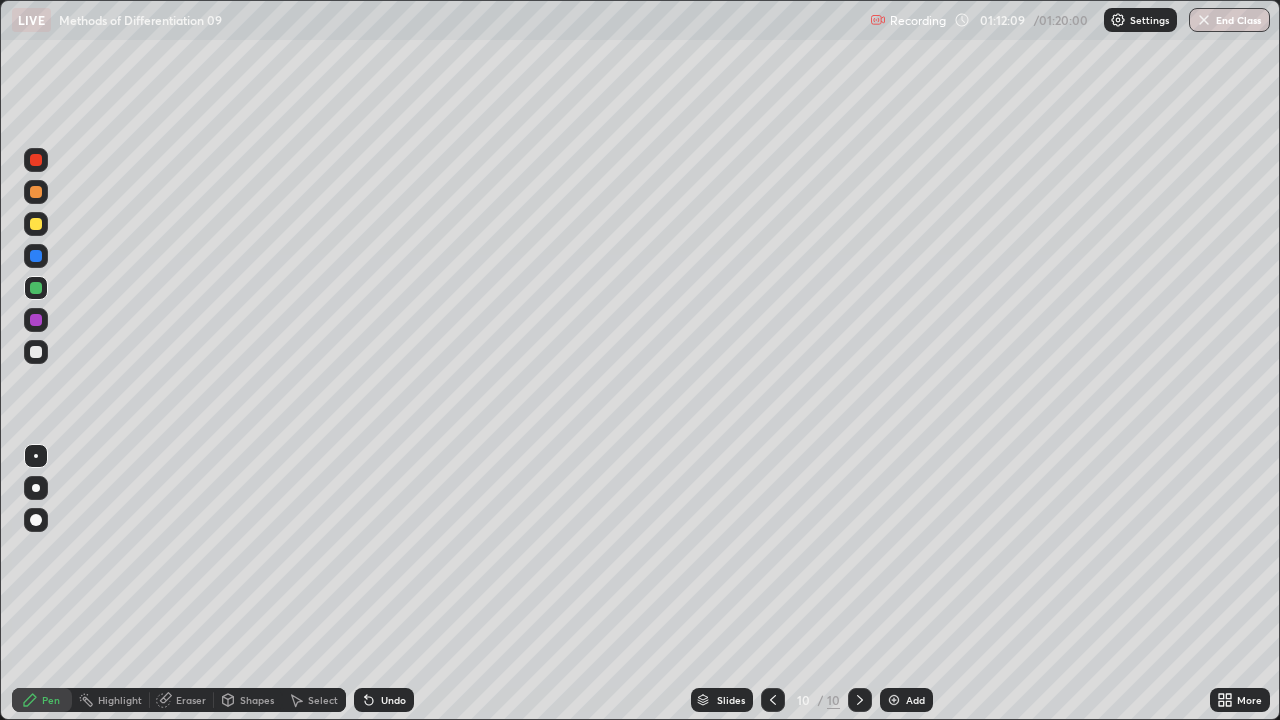 click at bounding box center (36, 352) 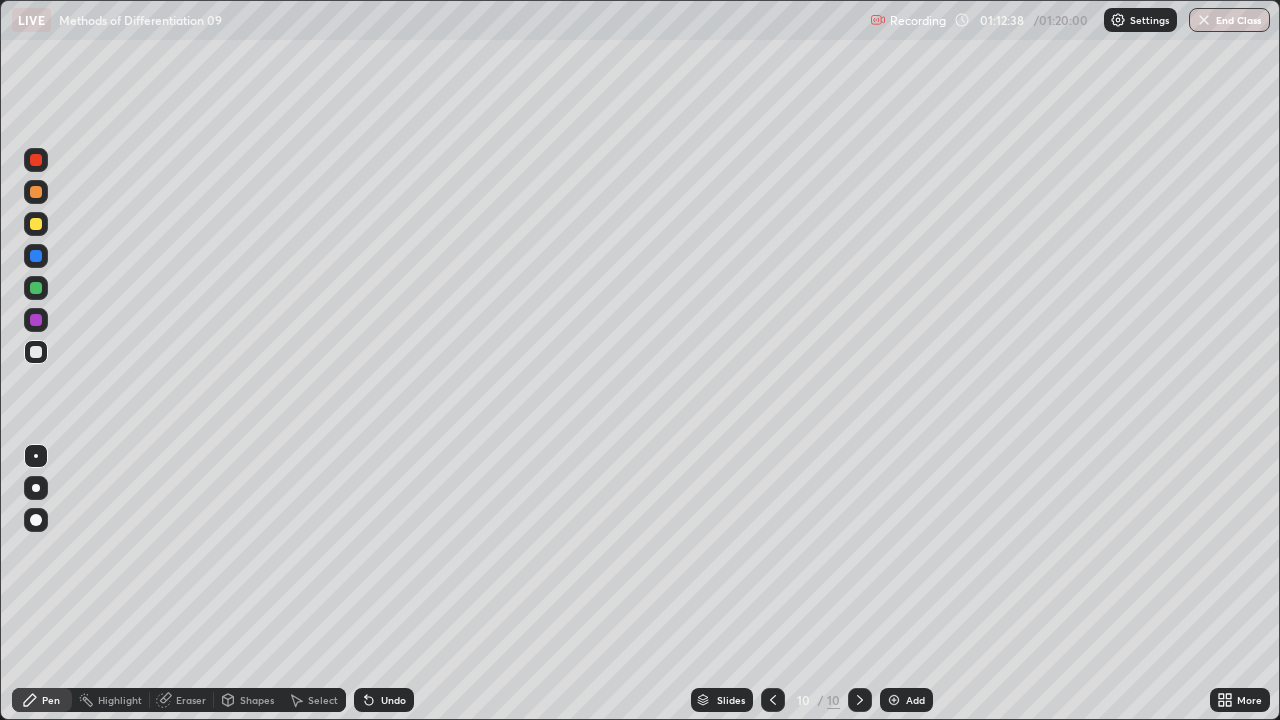 click at bounding box center [36, 288] 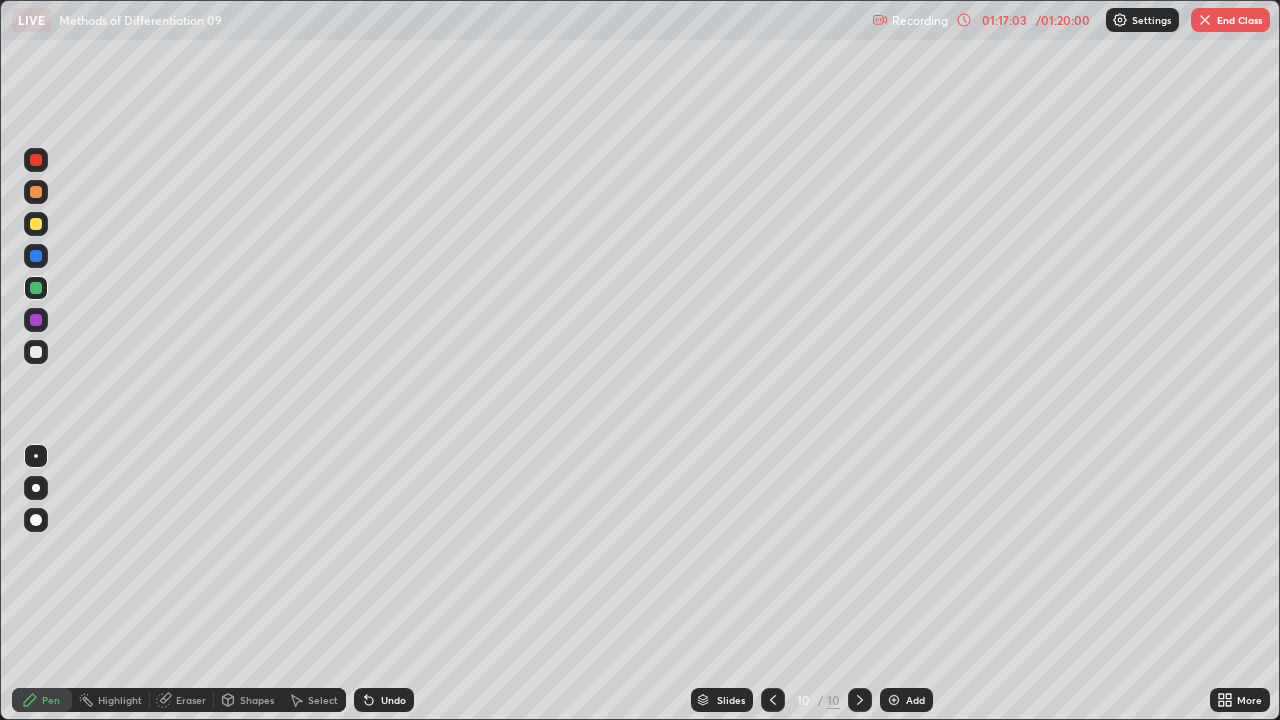 click on "End Class" at bounding box center [1230, 20] 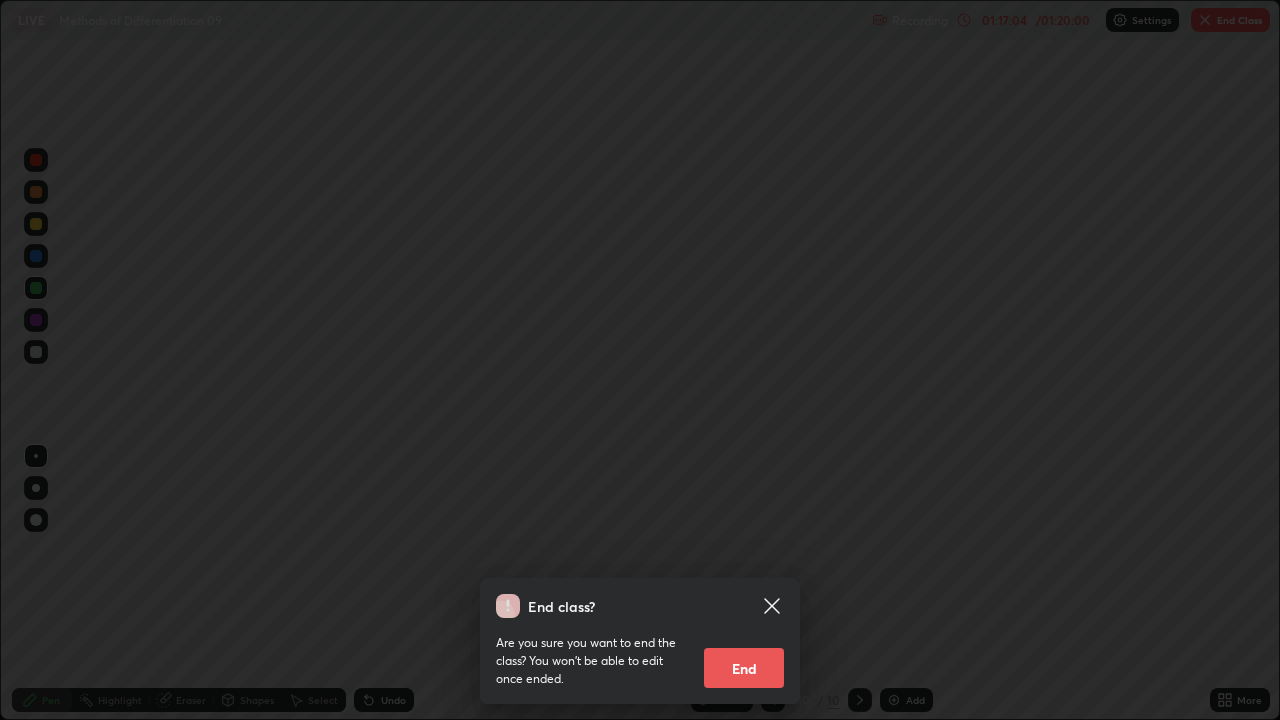 click on "End" at bounding box center (744, 668) 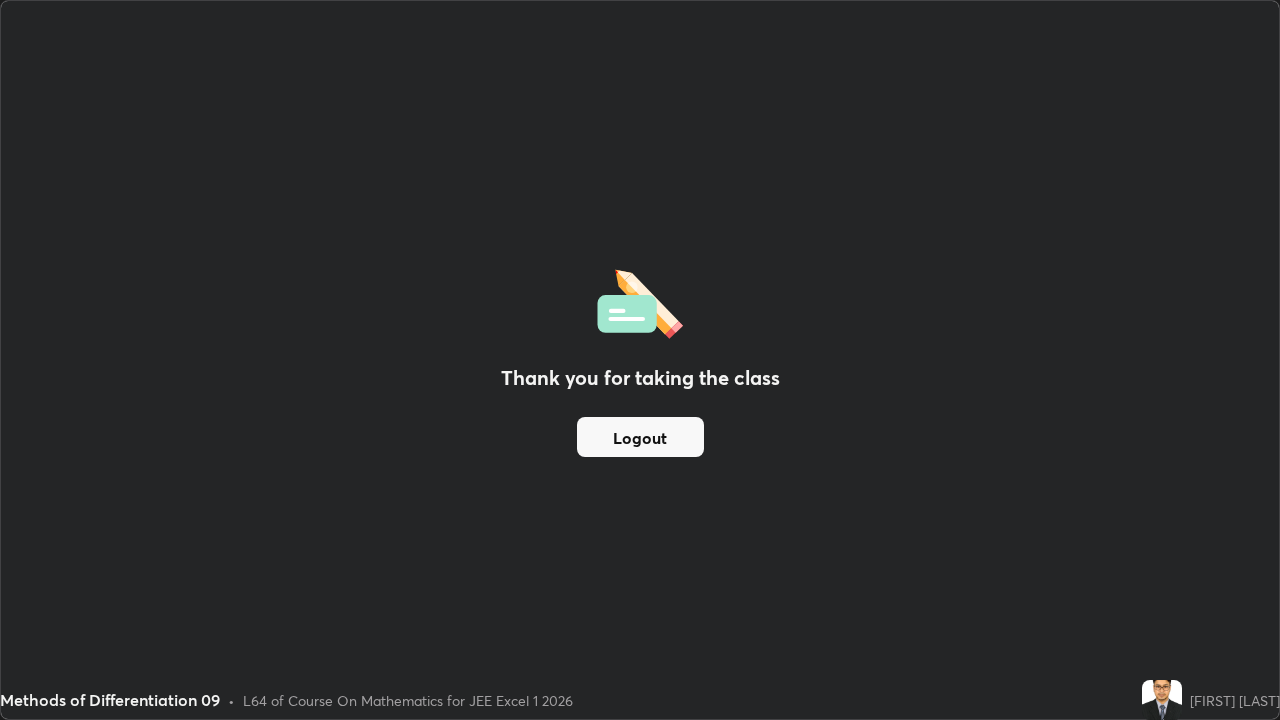 click on "Logout" at bounding box center [640, 437] 